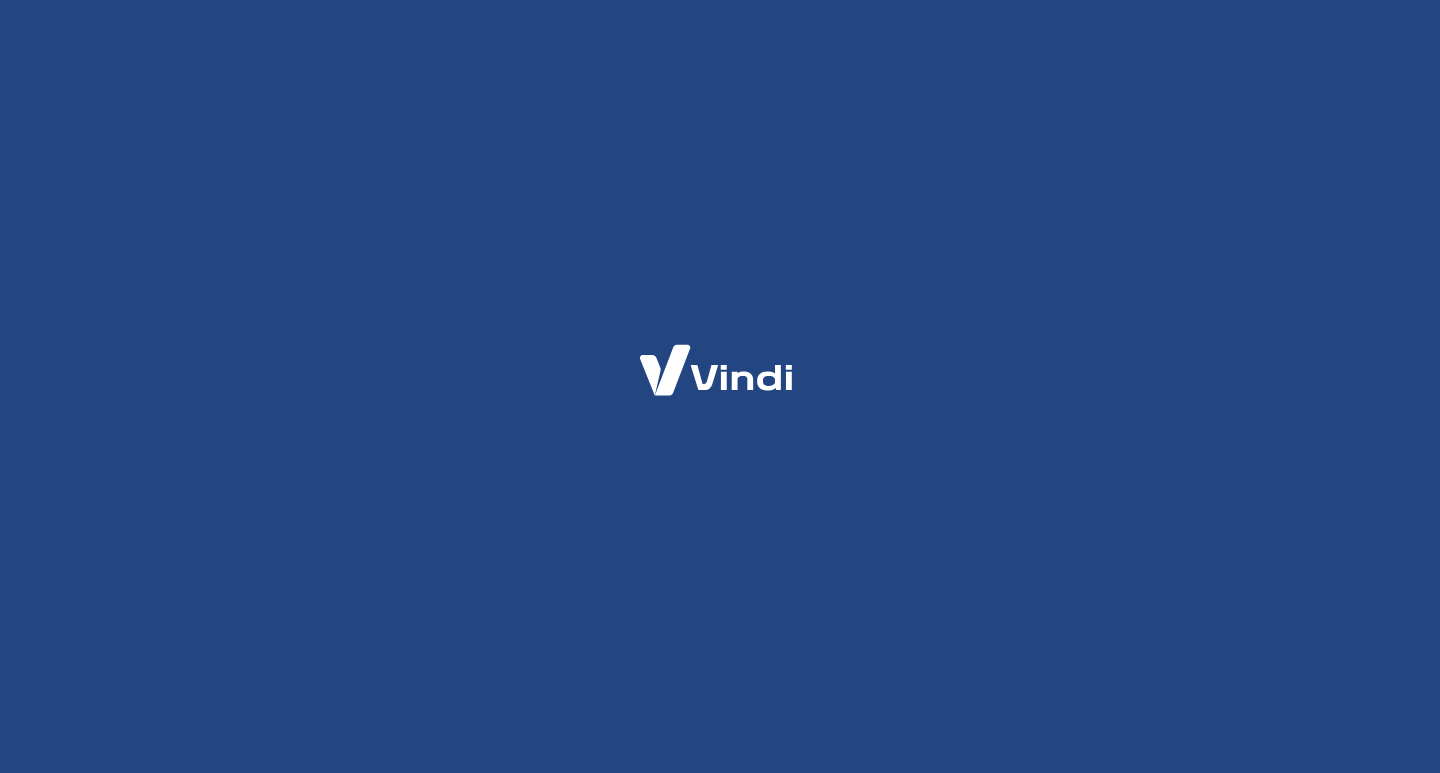 scroll, scrollTop: 0, scrollLeft: 0, axis: both 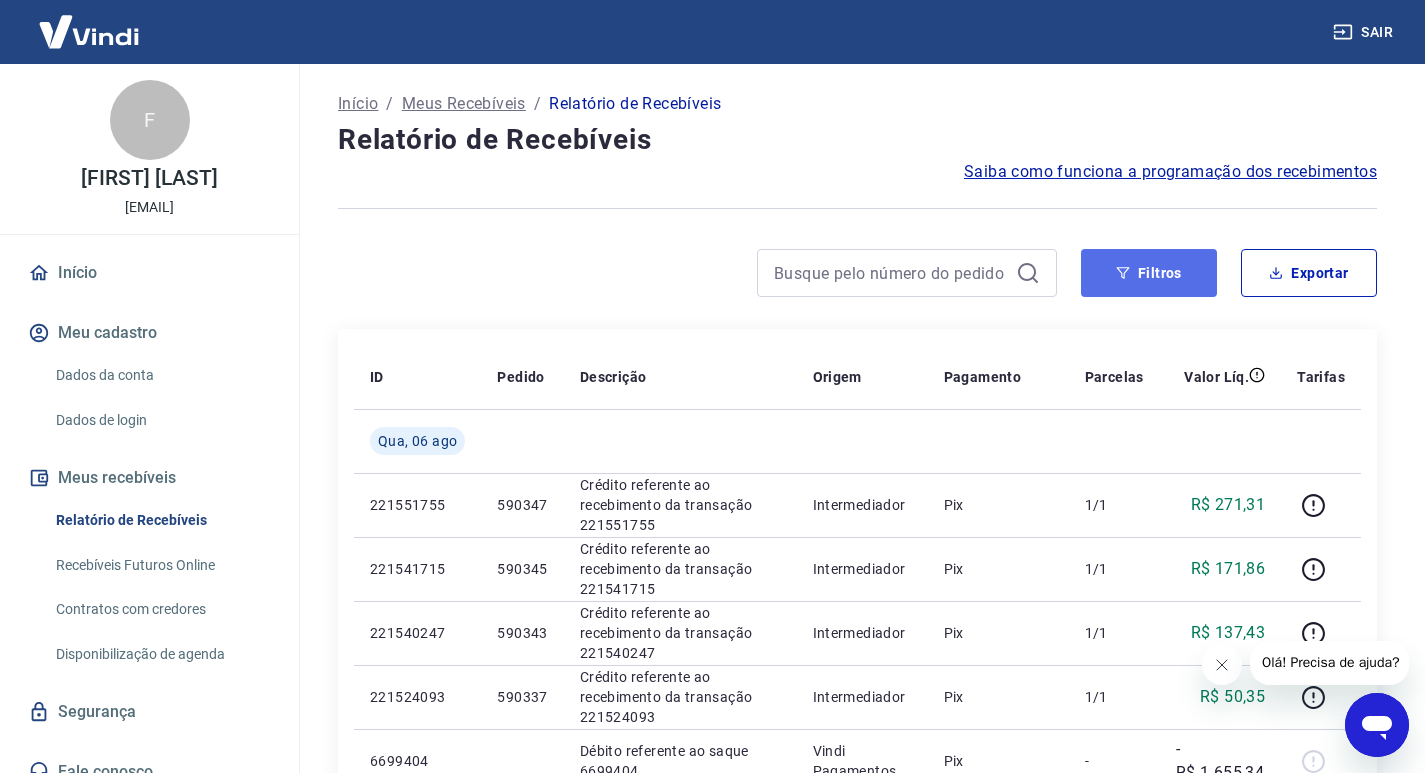 click on "Filtros" at bounding box center (1149, 273) 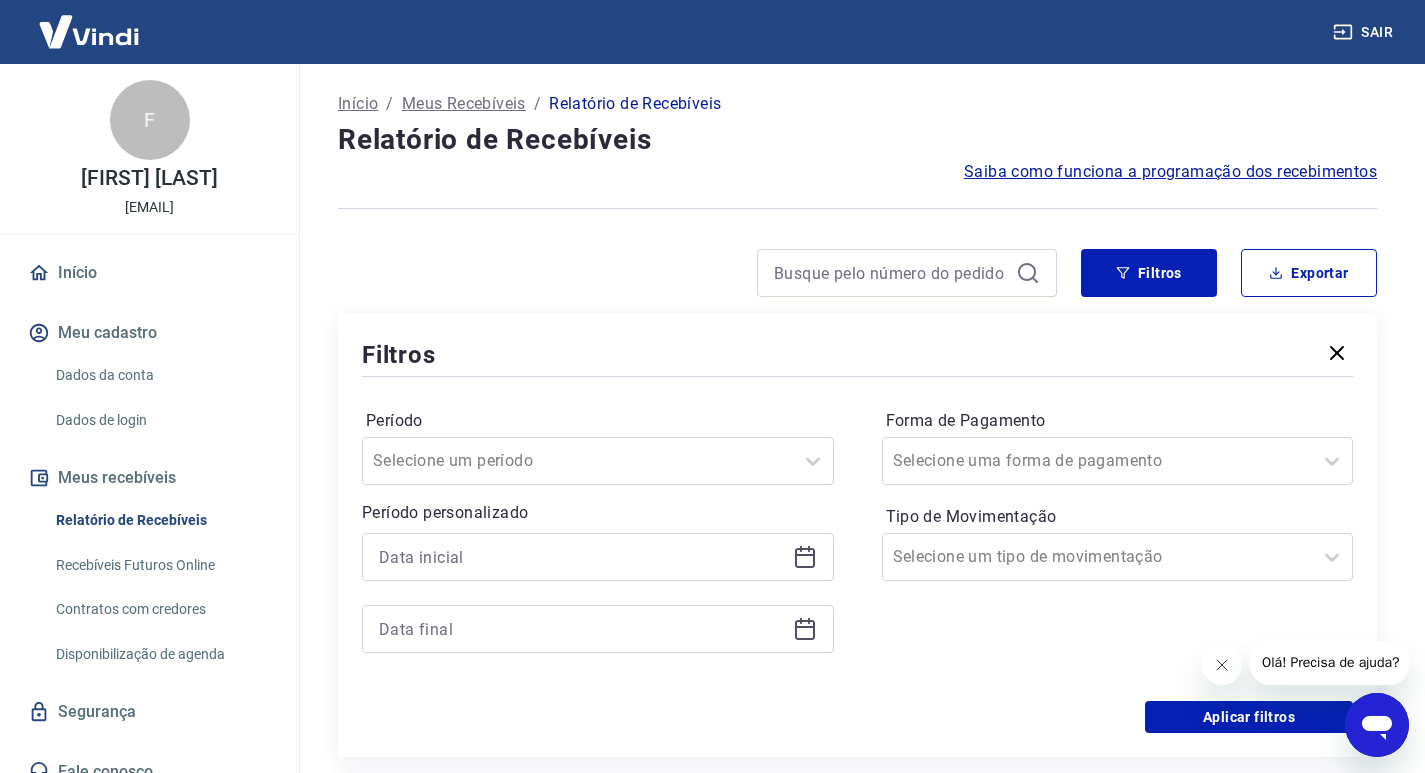 click 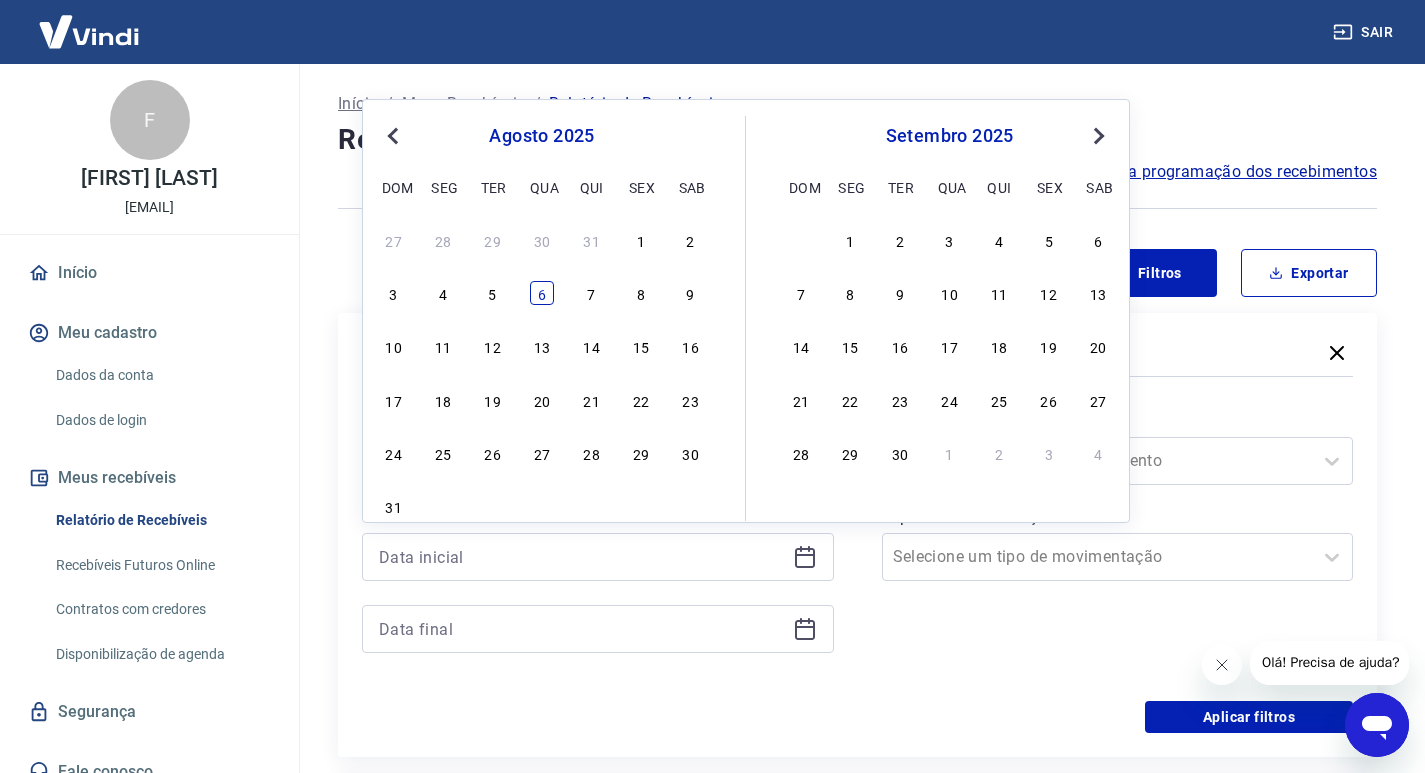 click on "6" at bounding box center [542, 293] 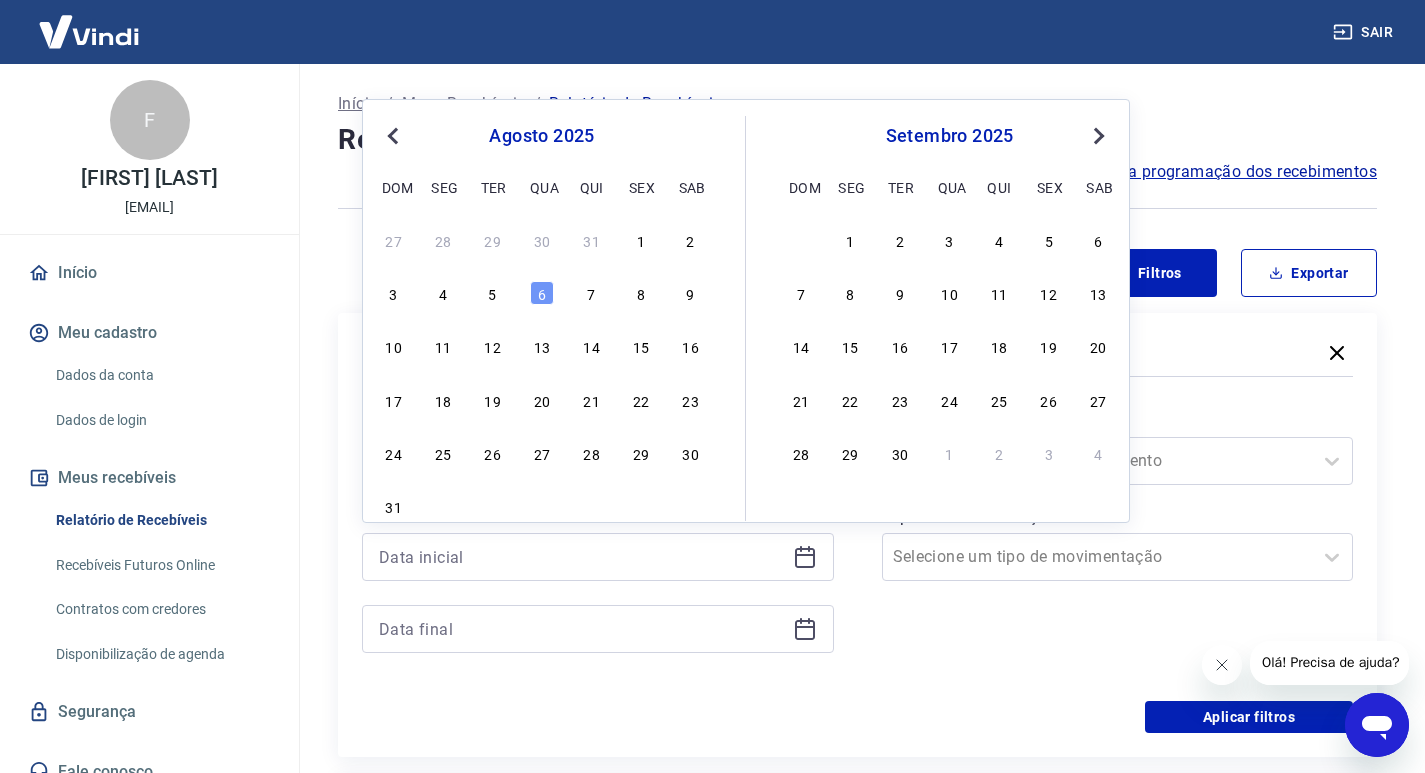 click 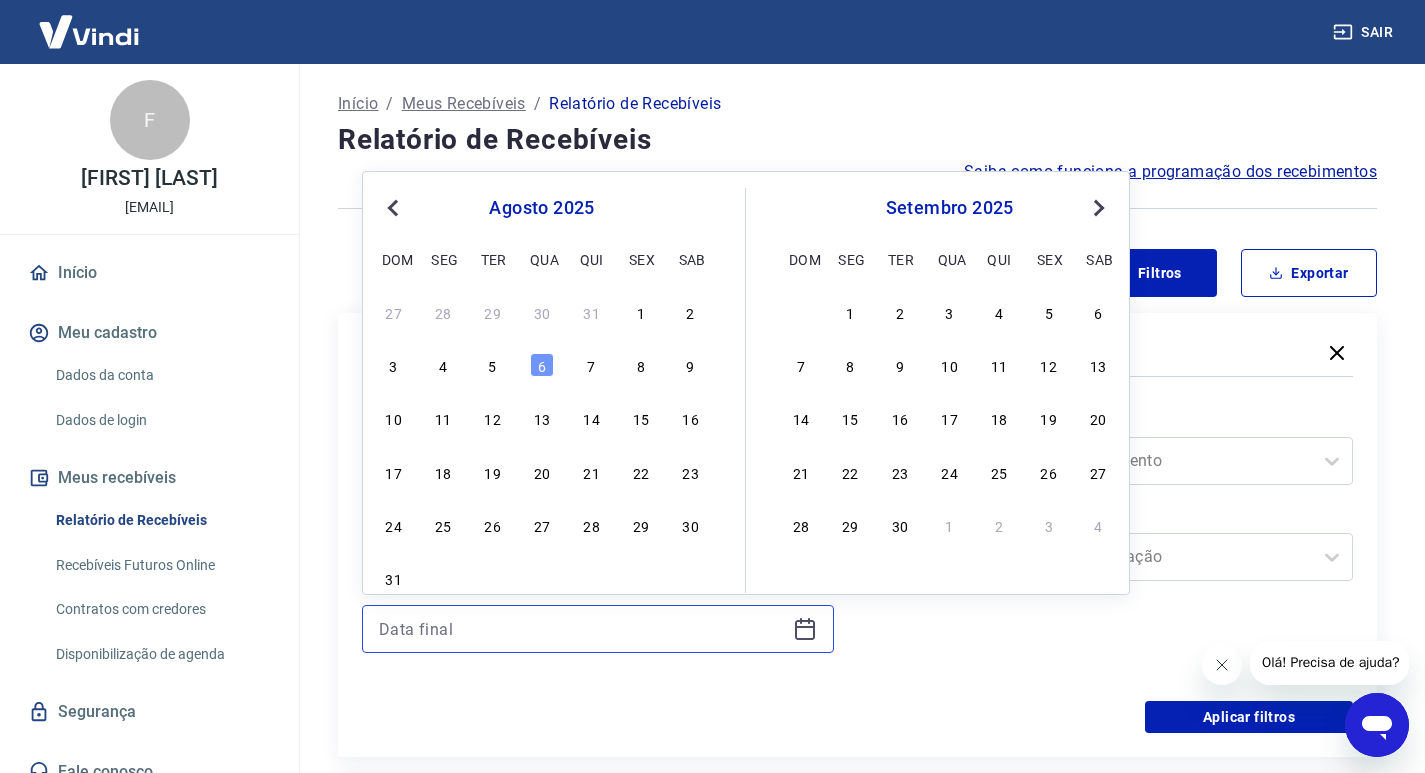 type on "06/08/2025" 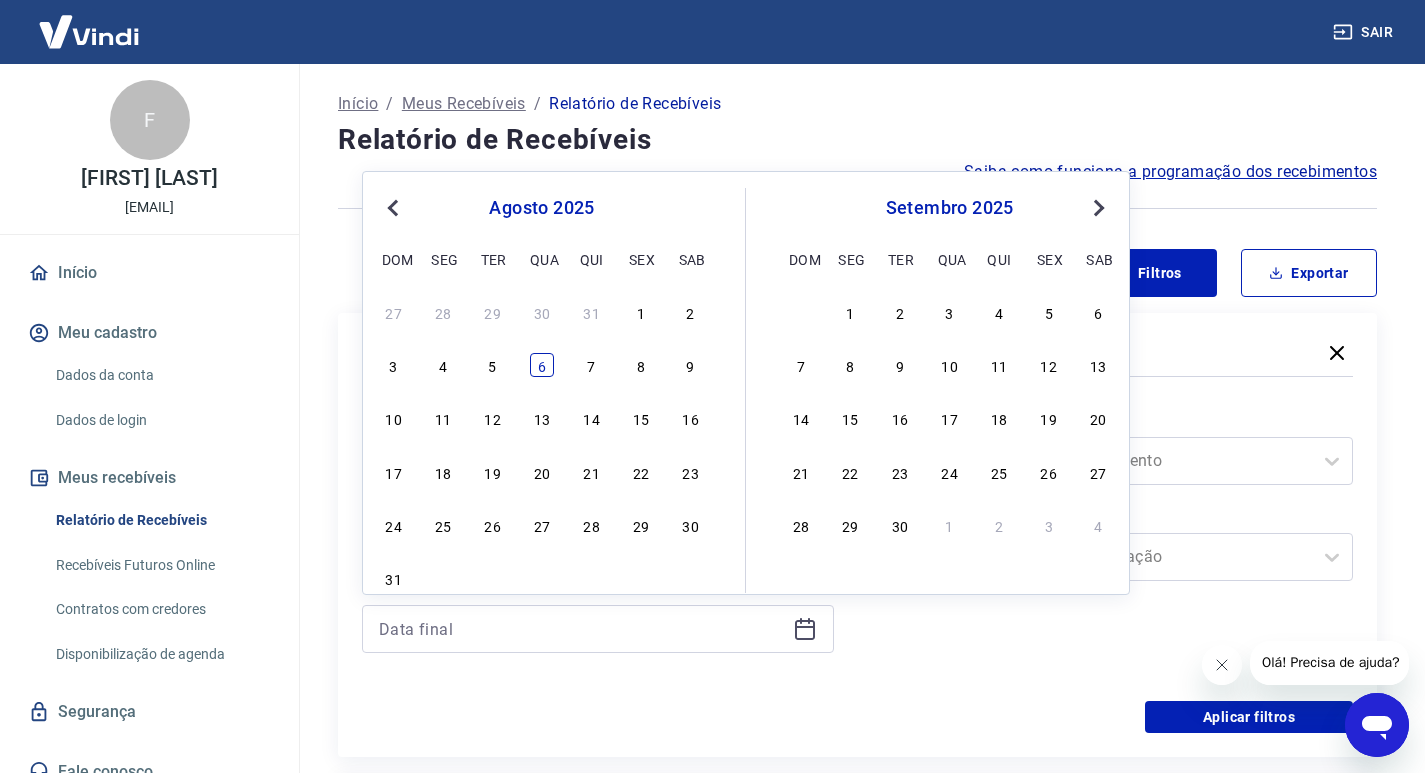 click on "6" at bounding box center [542, 365] 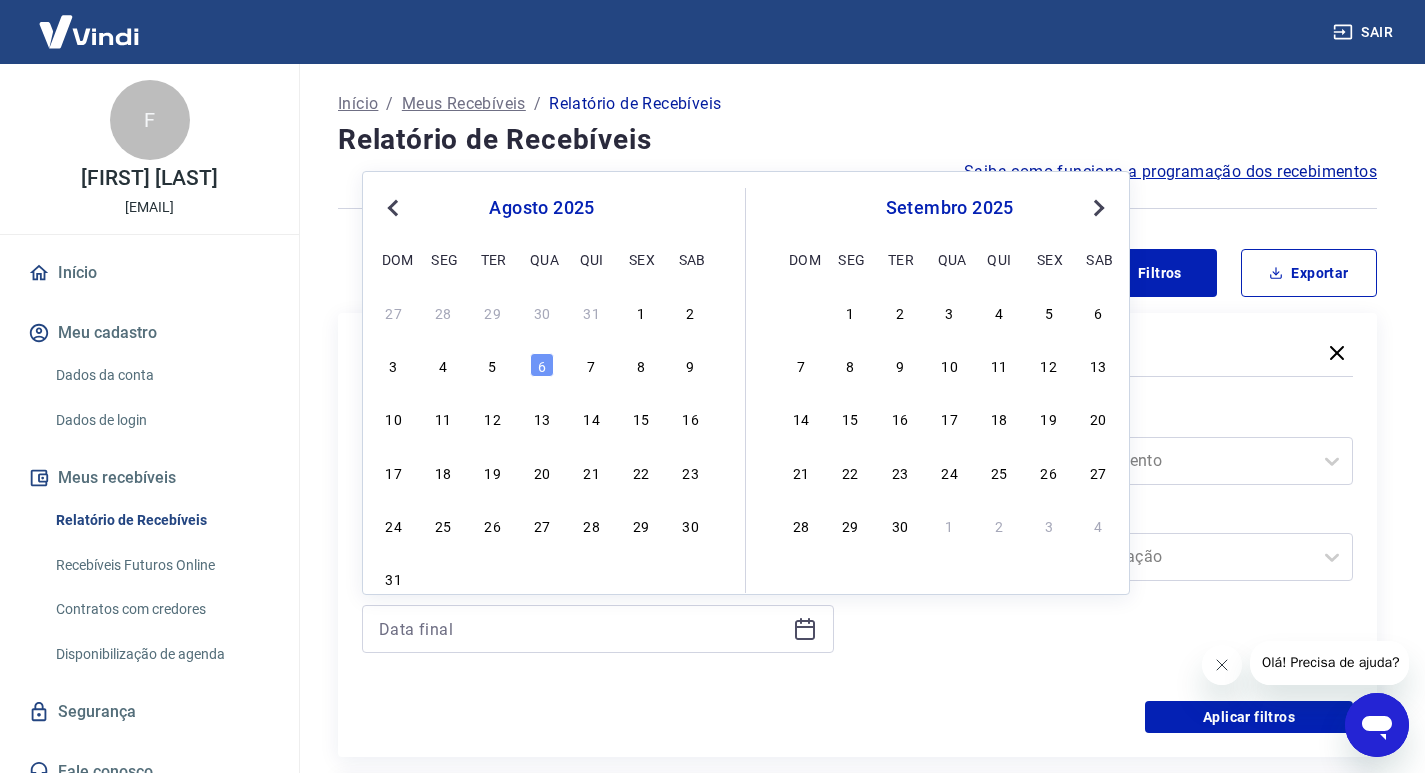 type on "06/08/2025" 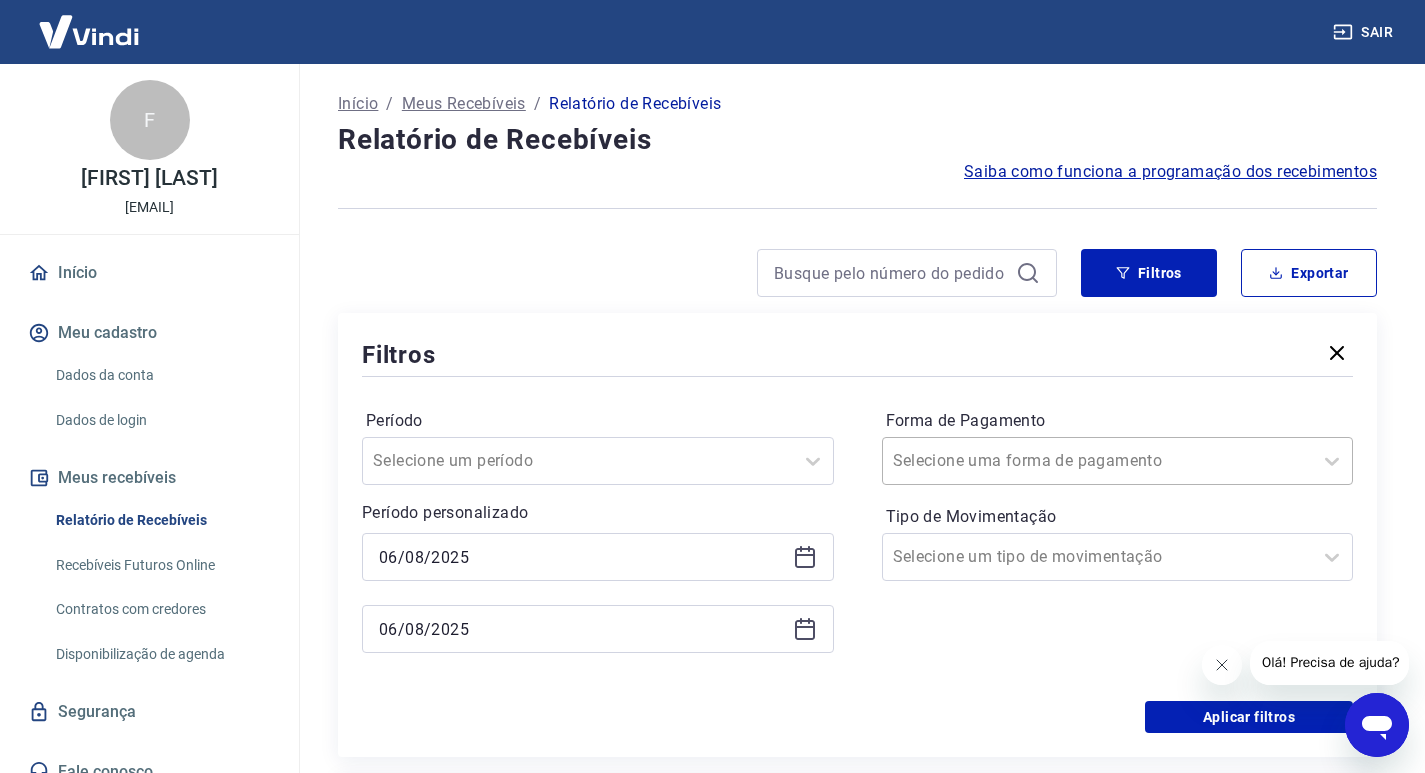 click at bounding box center [1098, 461] 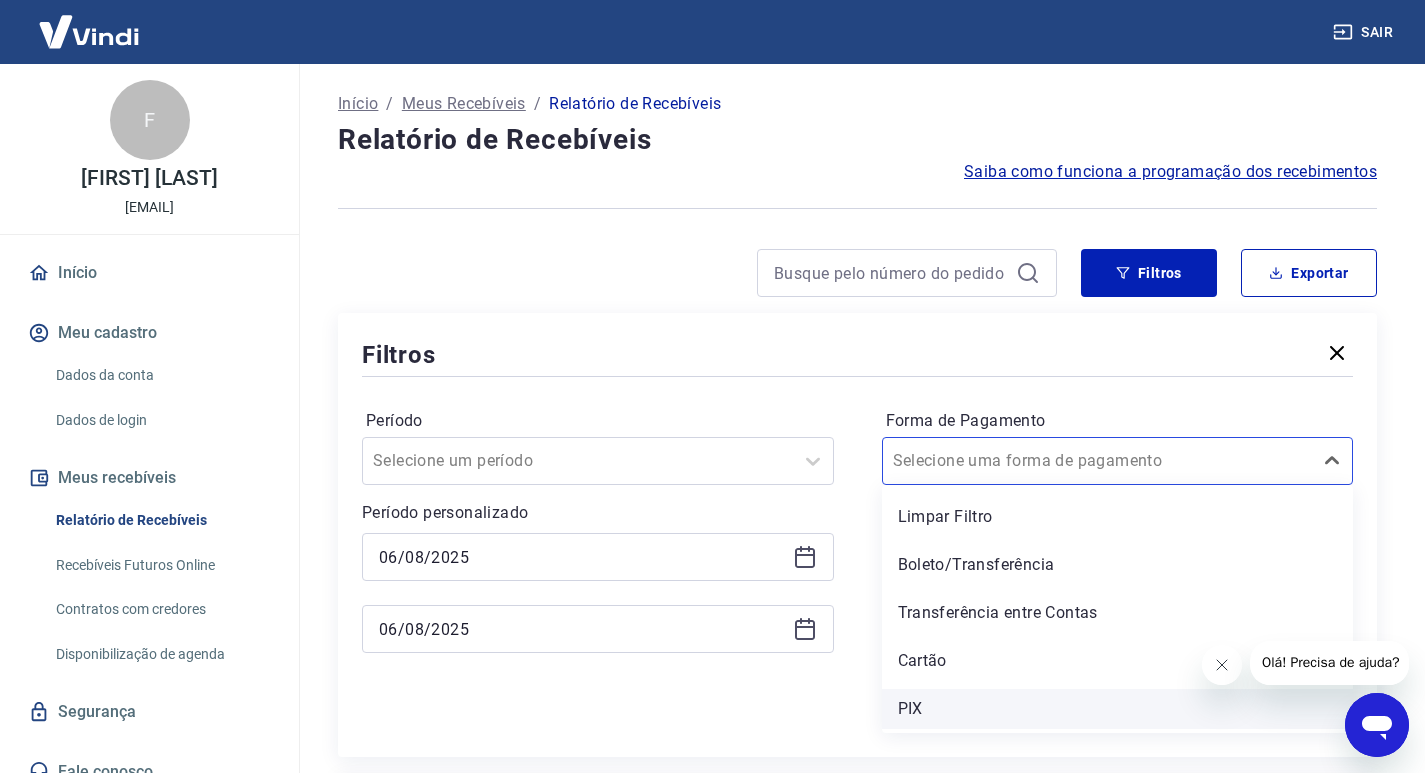 click on "PIX" at bounding box center (1118, 709) 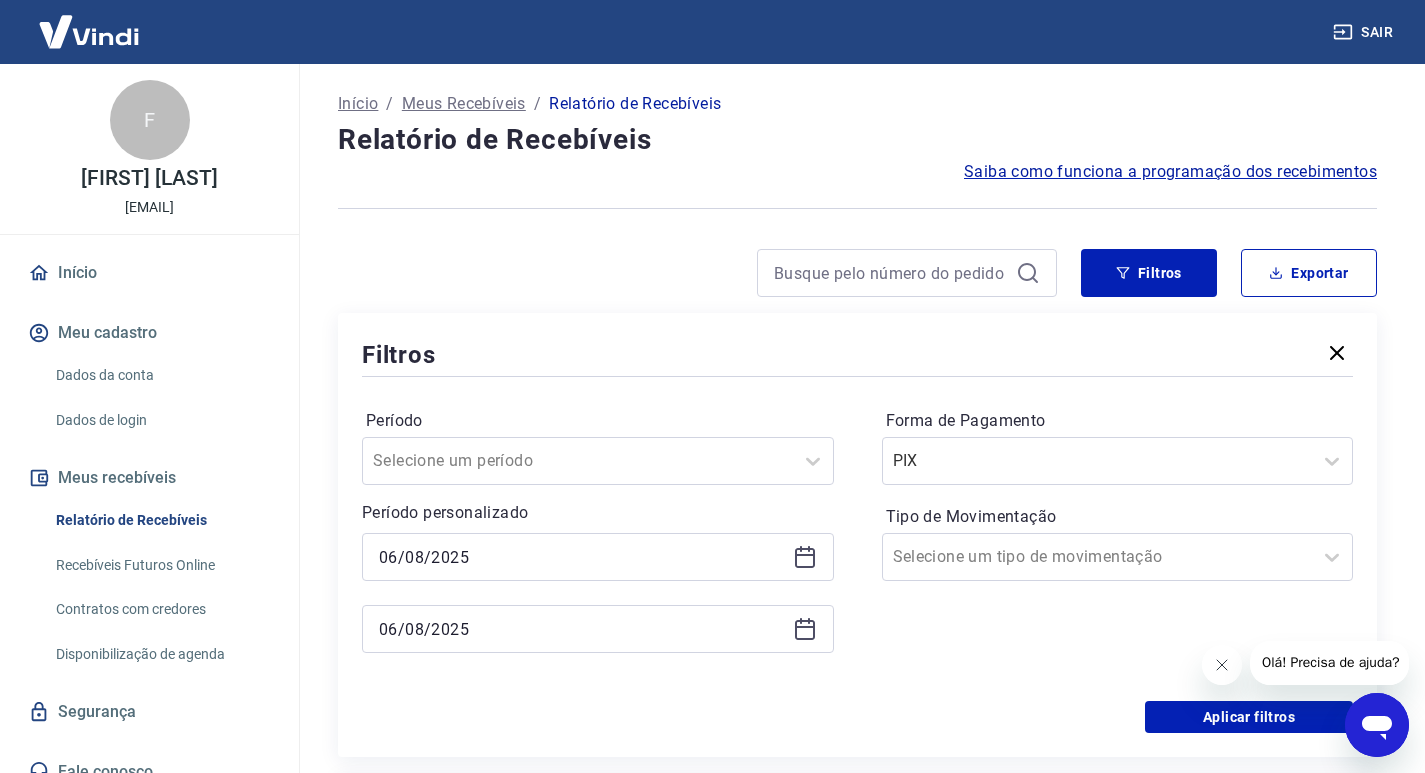 click 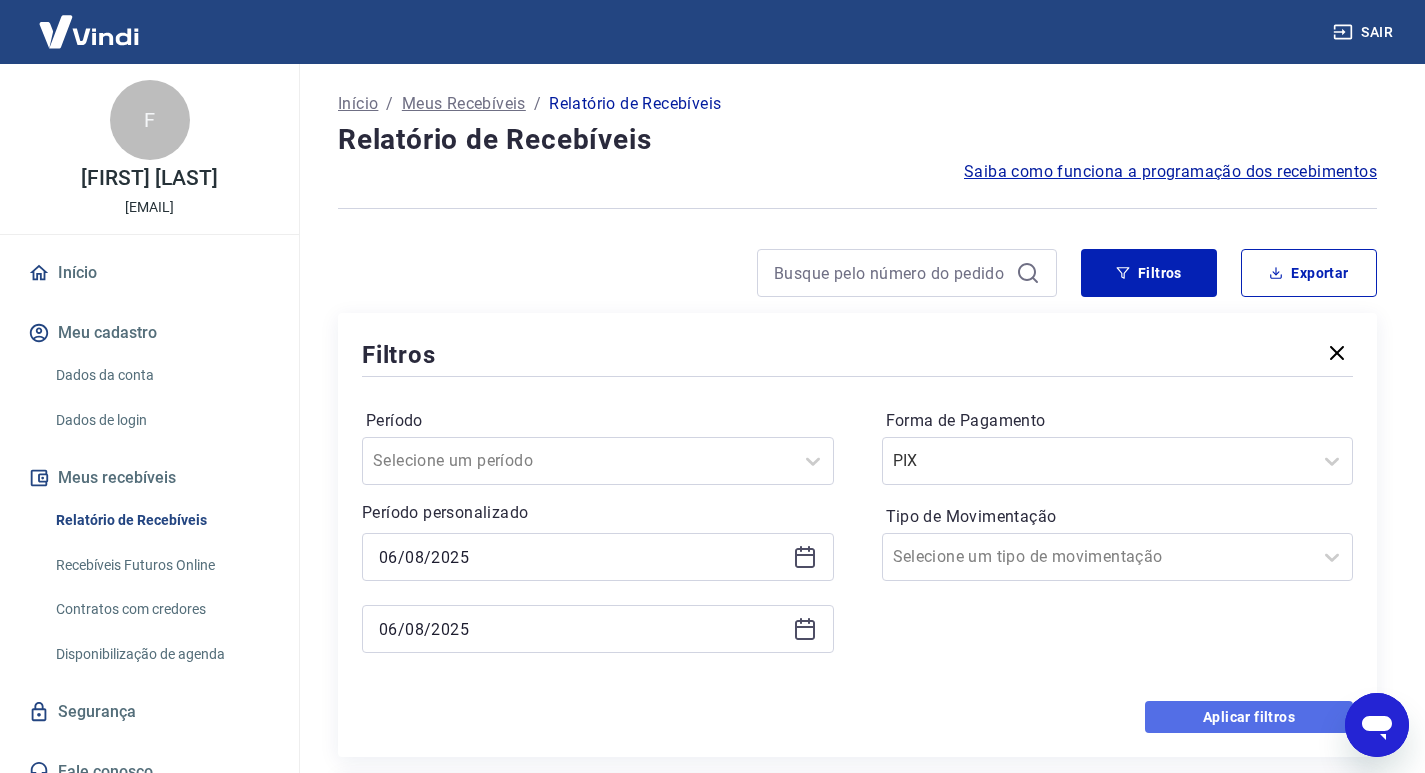 click on "Aplicar filtros" at bounding box center (1249, 717) 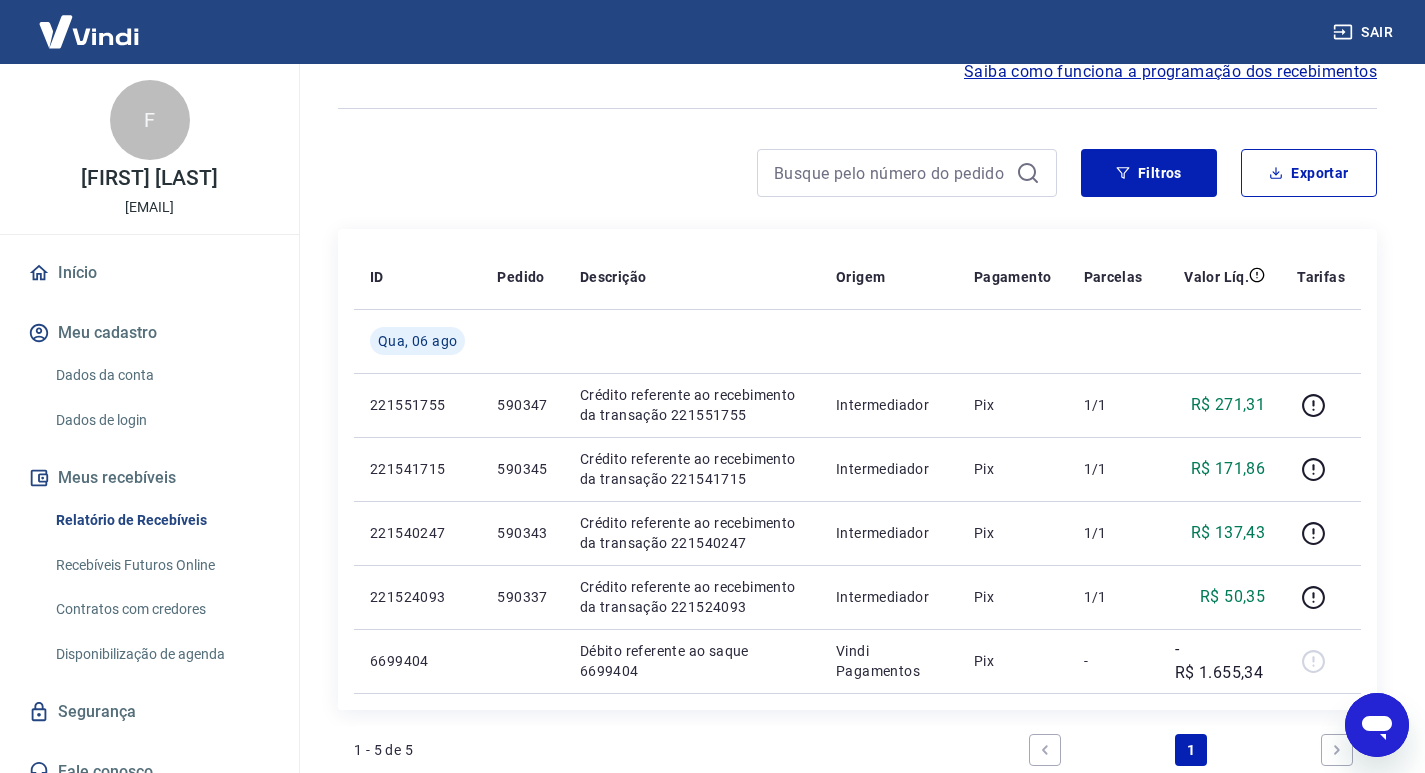 scroll, scrollTop: 0, scrollLeft: 0, axis: both 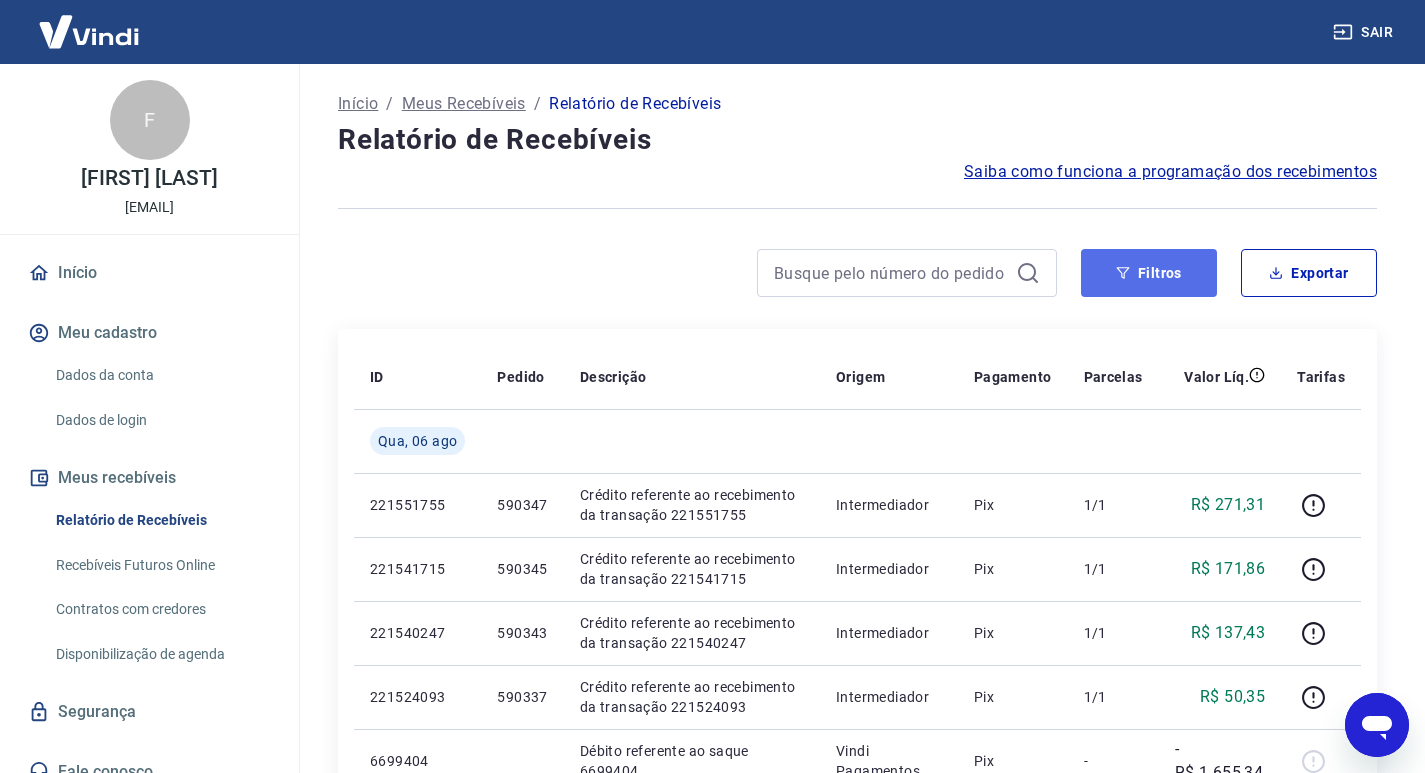 click on "Filtros" at bounding box center (1149, 273) 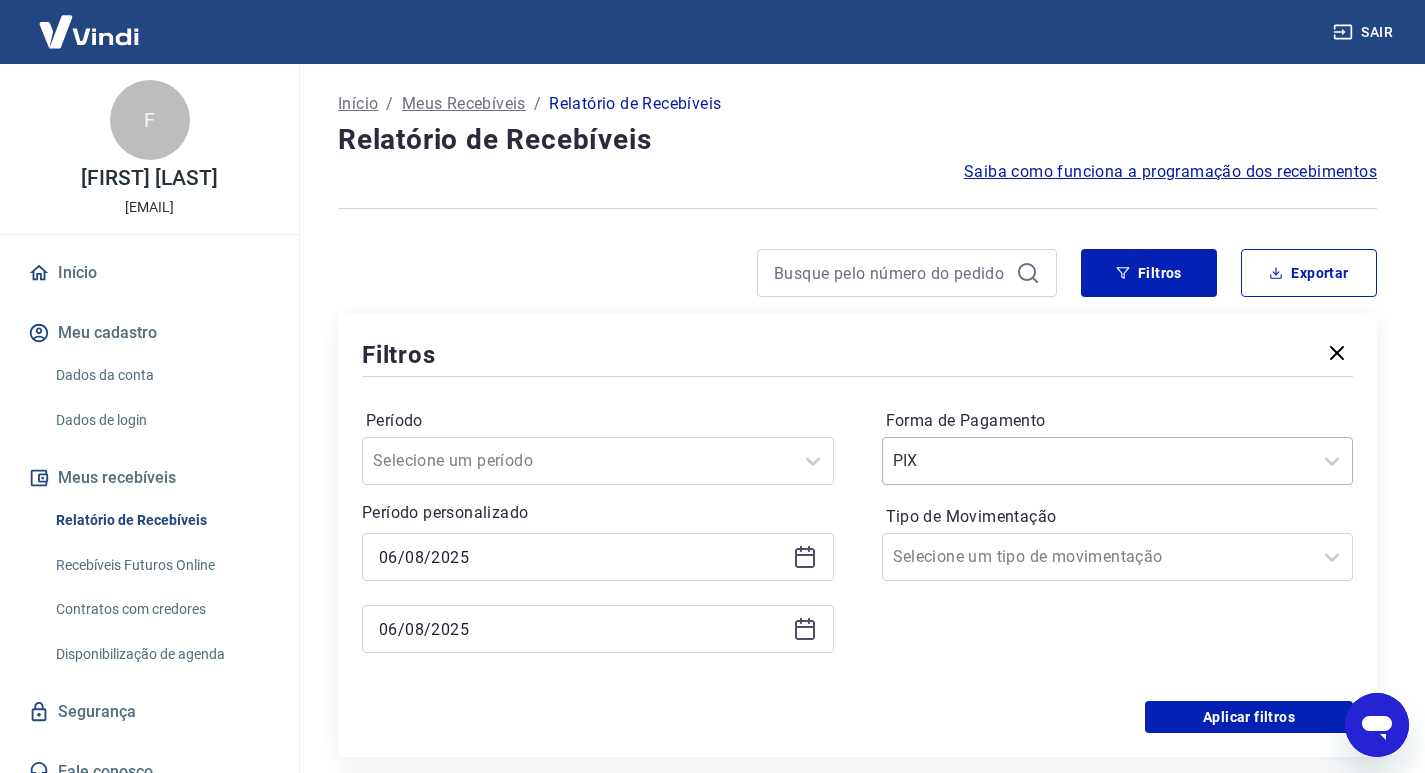 click at bounding box center [1098, 461] 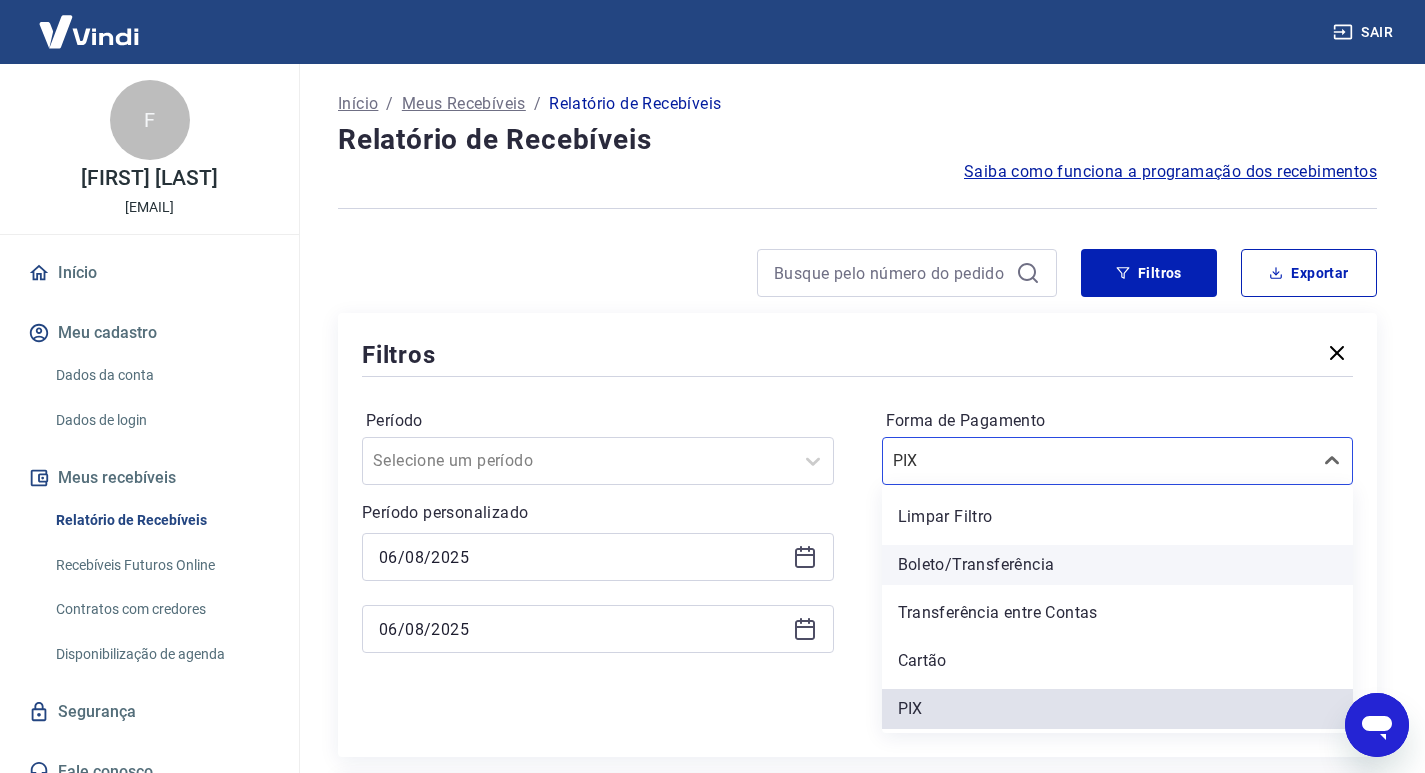click on "Boleto/Transferência" at bounding box center (1118, 565) 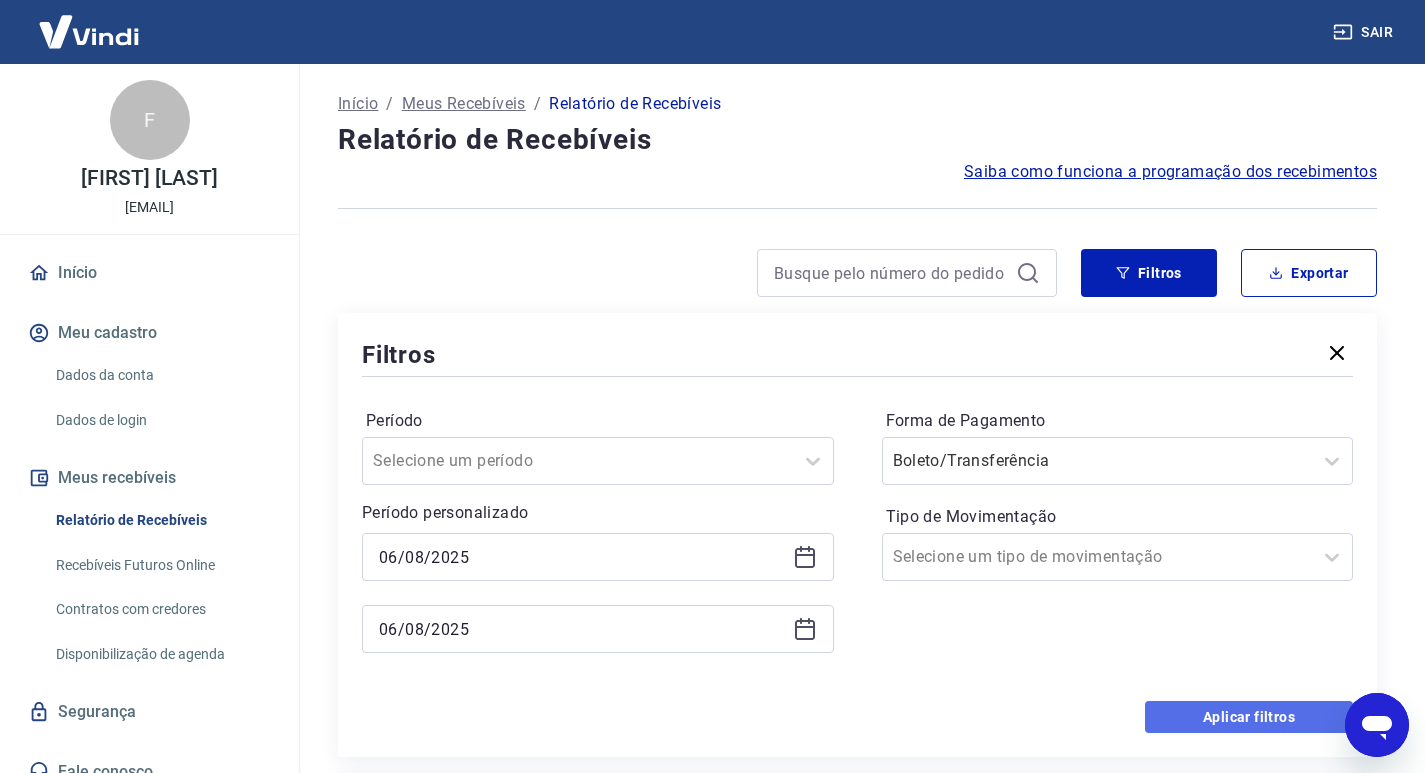 click on "Aplicar filtros" at bounding box center [1249, 717] 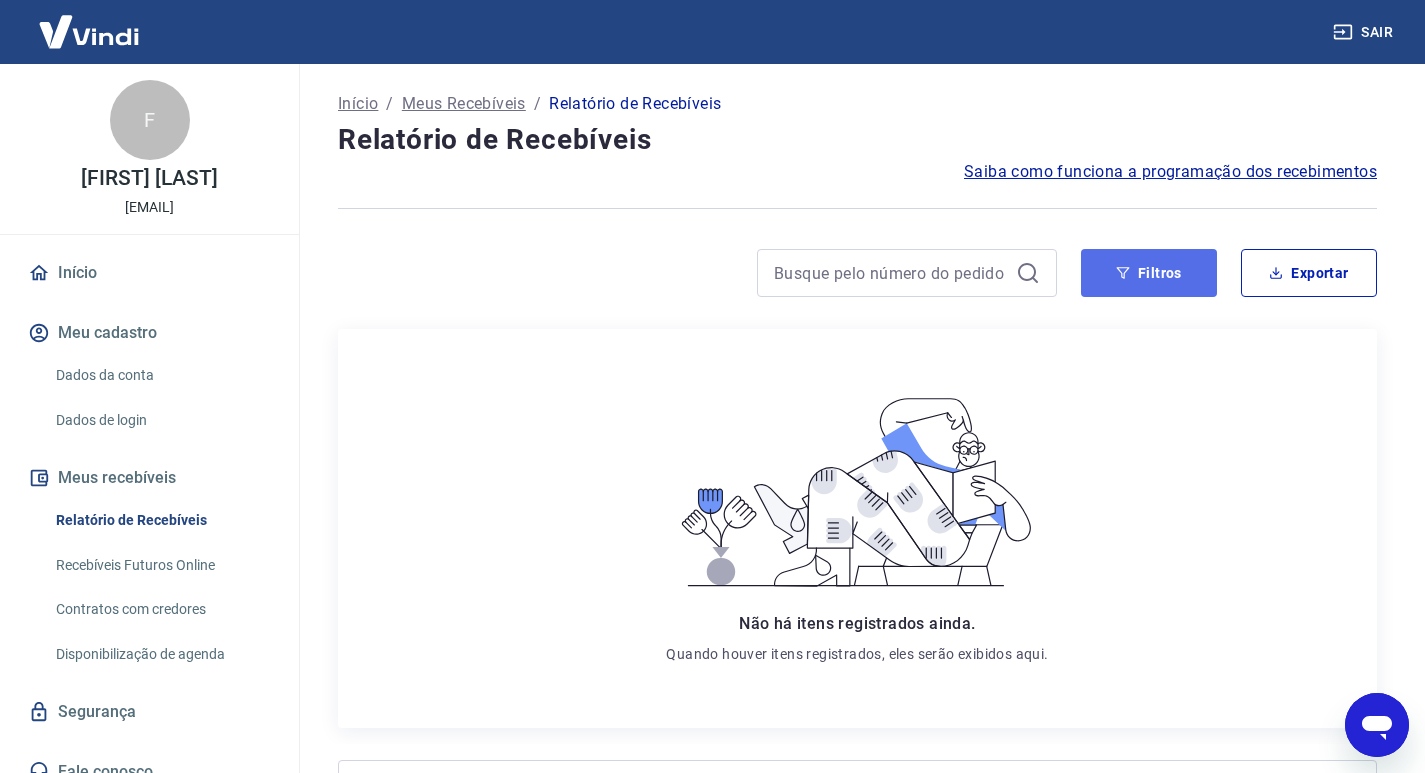 click on "Filtros" at bounding box center [1149, 273] 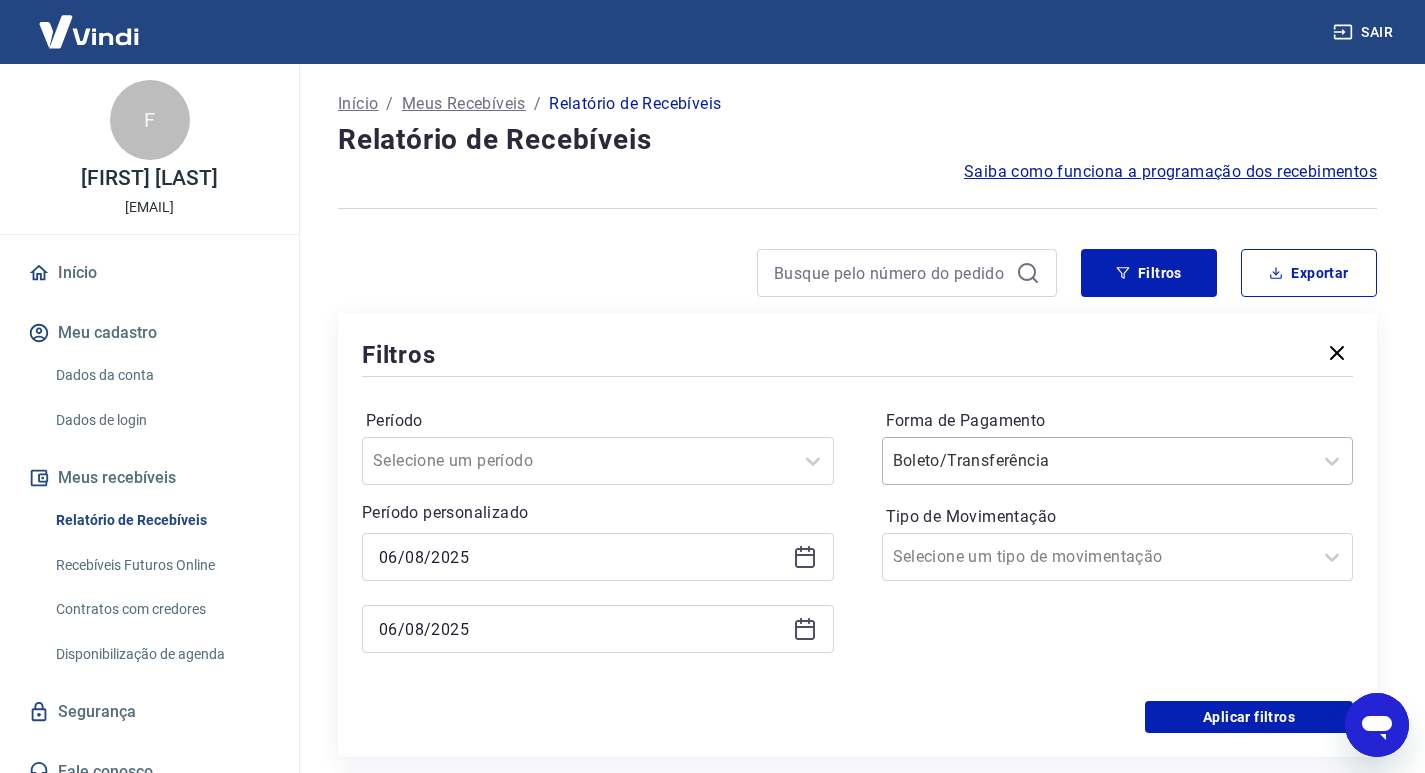 click at bounding box center [1098, 461] 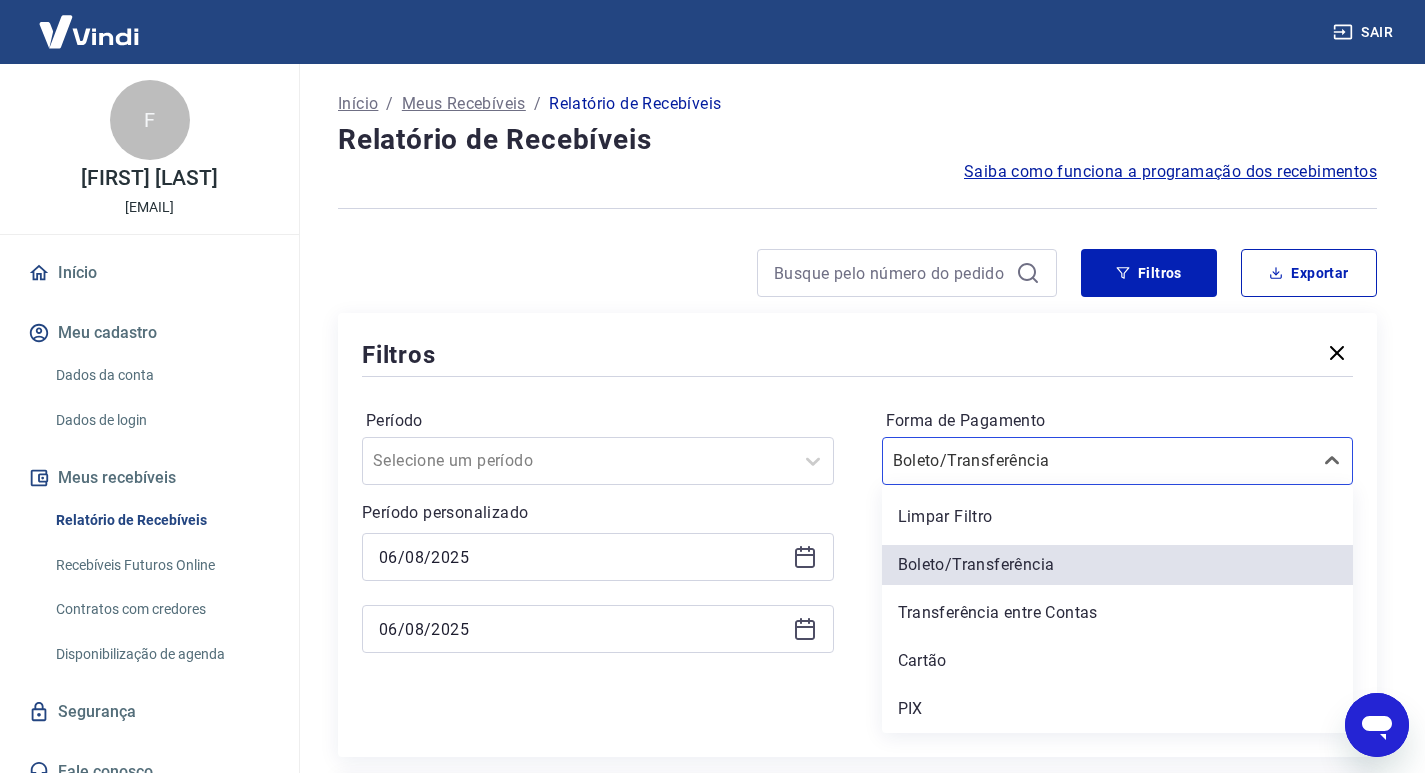 click on "Limpar Filtro" at bounding box center (1118, 517) 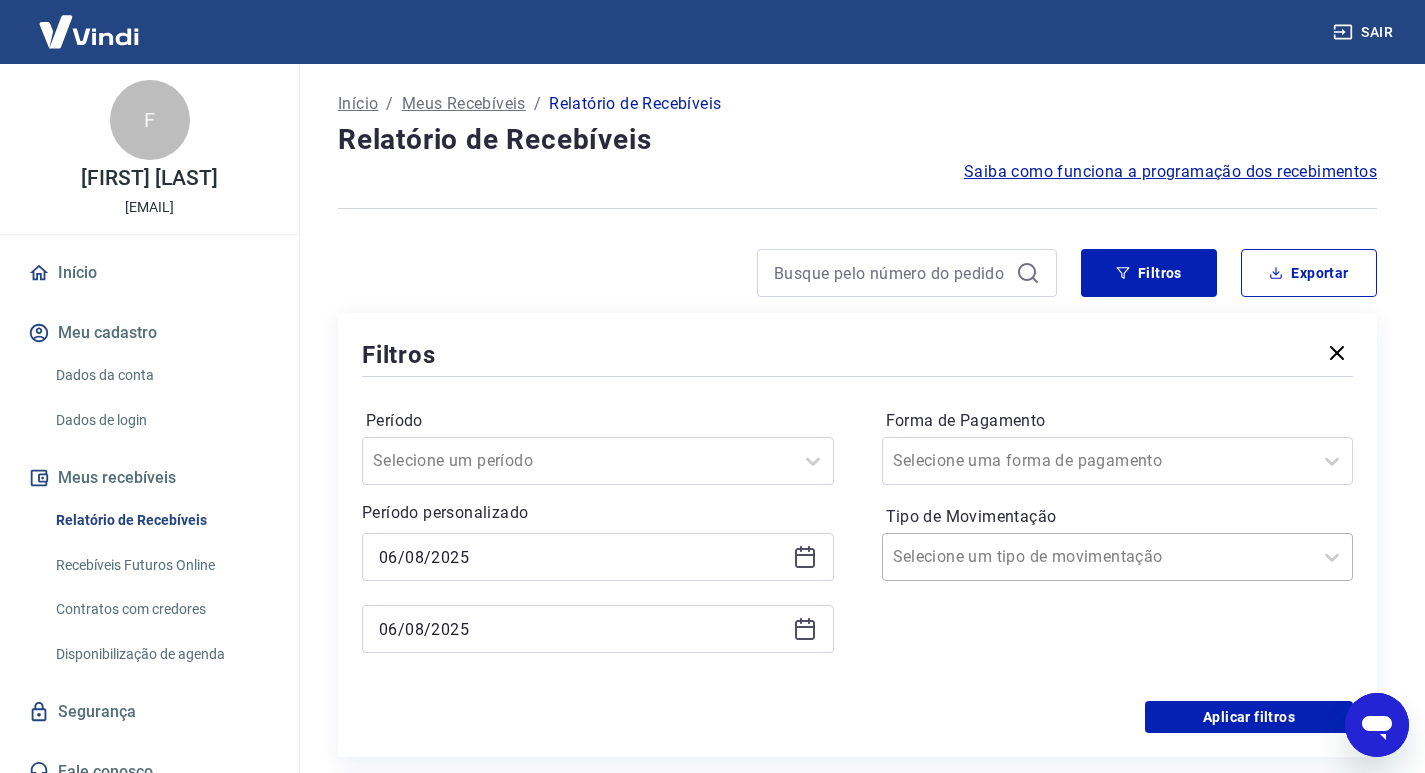 scroll, scrollTop: 100, scrollLeft: 0, axis: vertical 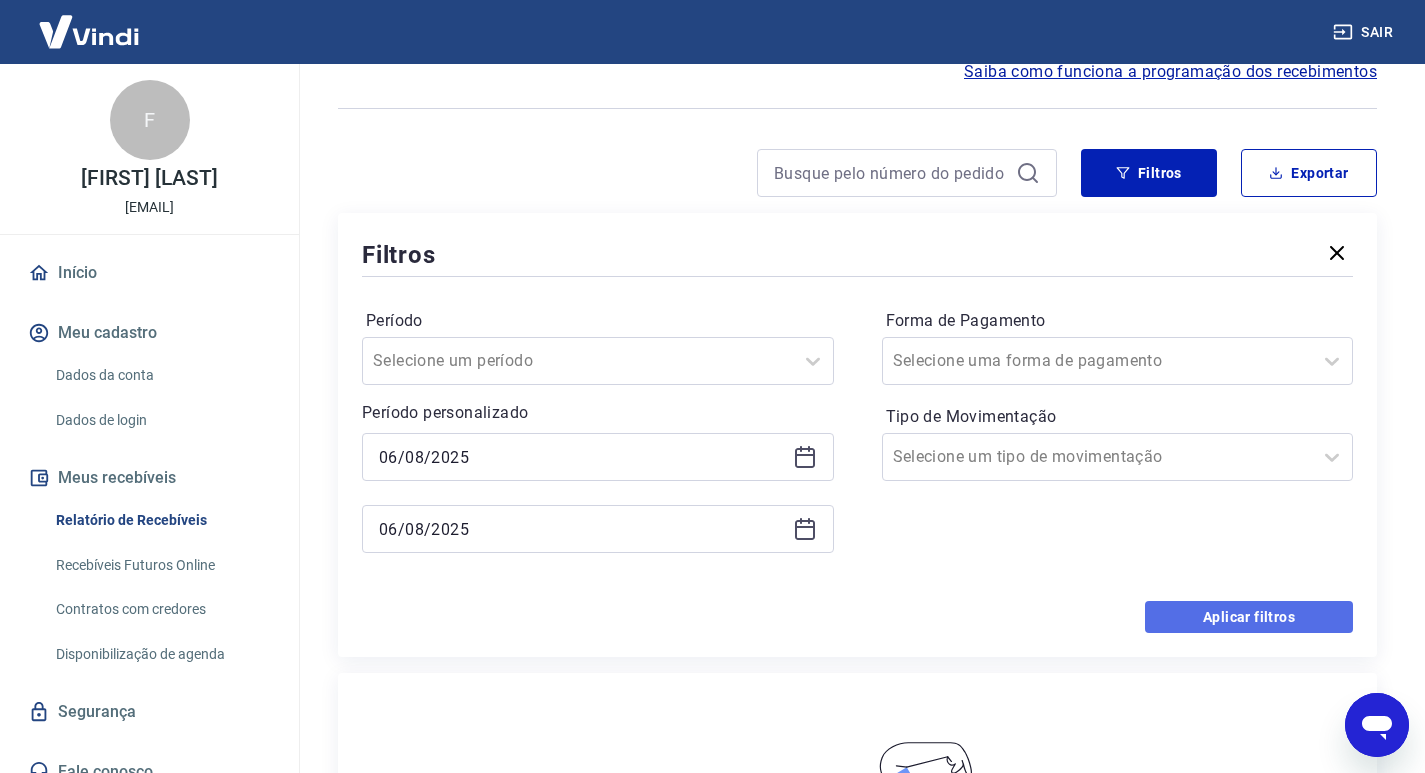 click on "Aplicar filtros" at bounding box center (1249, 617) 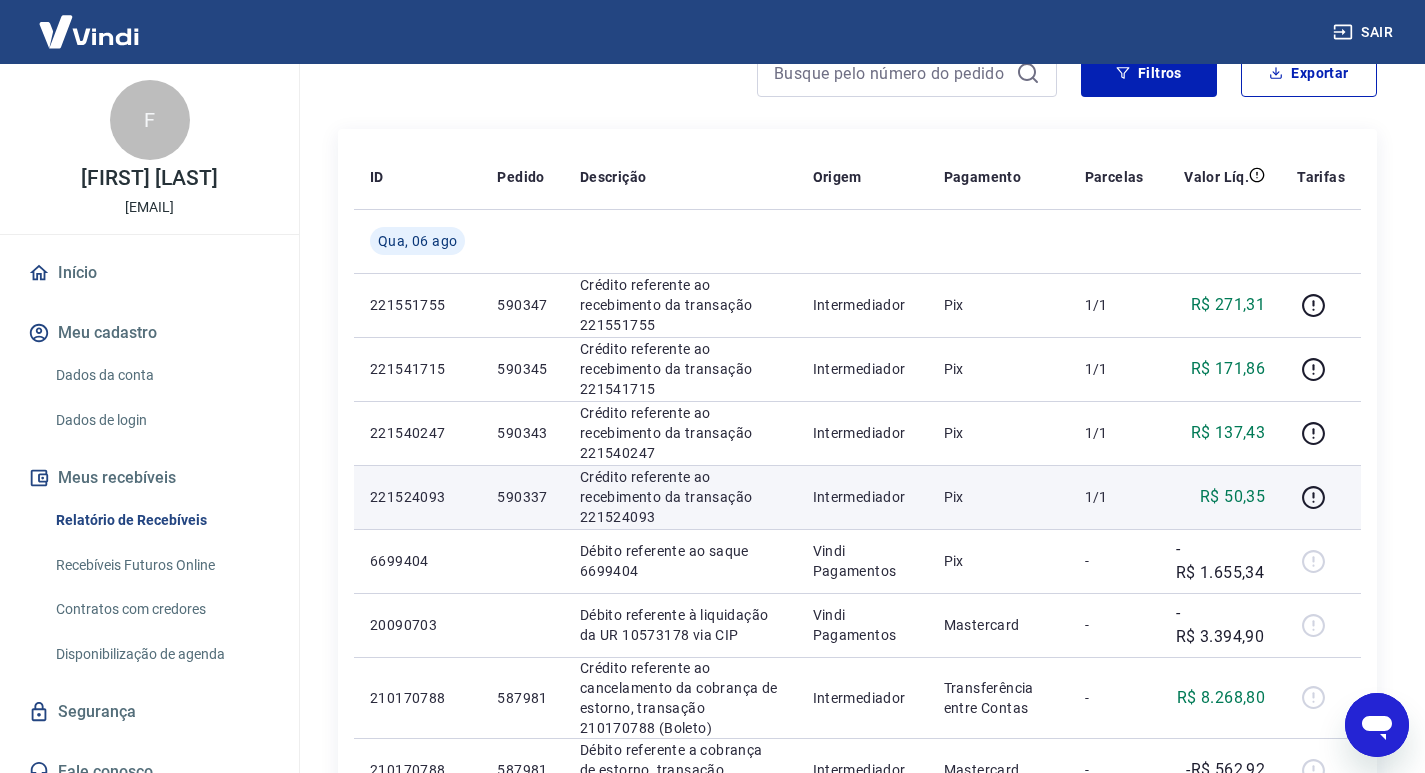 scroll, scrollTop: 300, scrollLeft: 0, axis: vertical 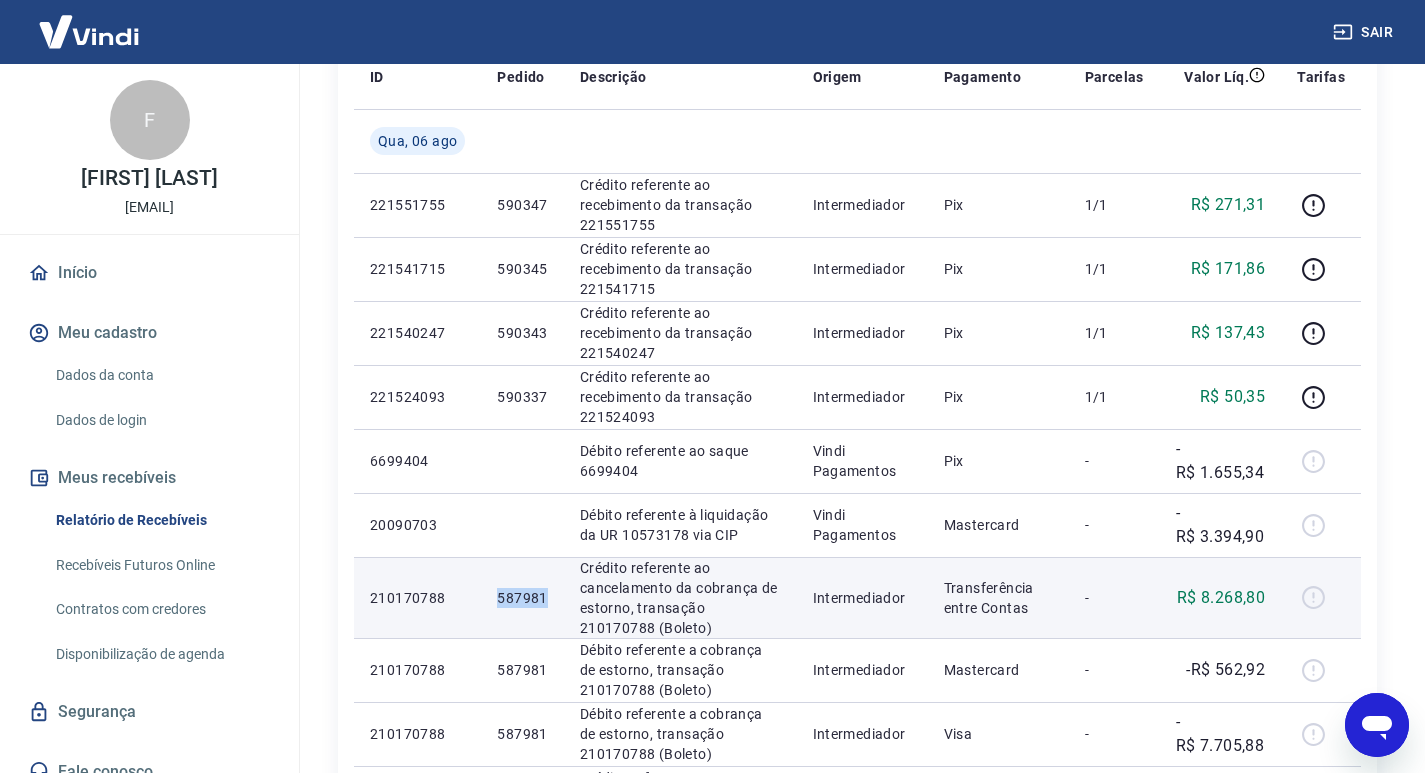 drag, startPoint x: 497, startPoint y: 597, endPoint x: 545, endPoint y: 603, distance: 48.373547 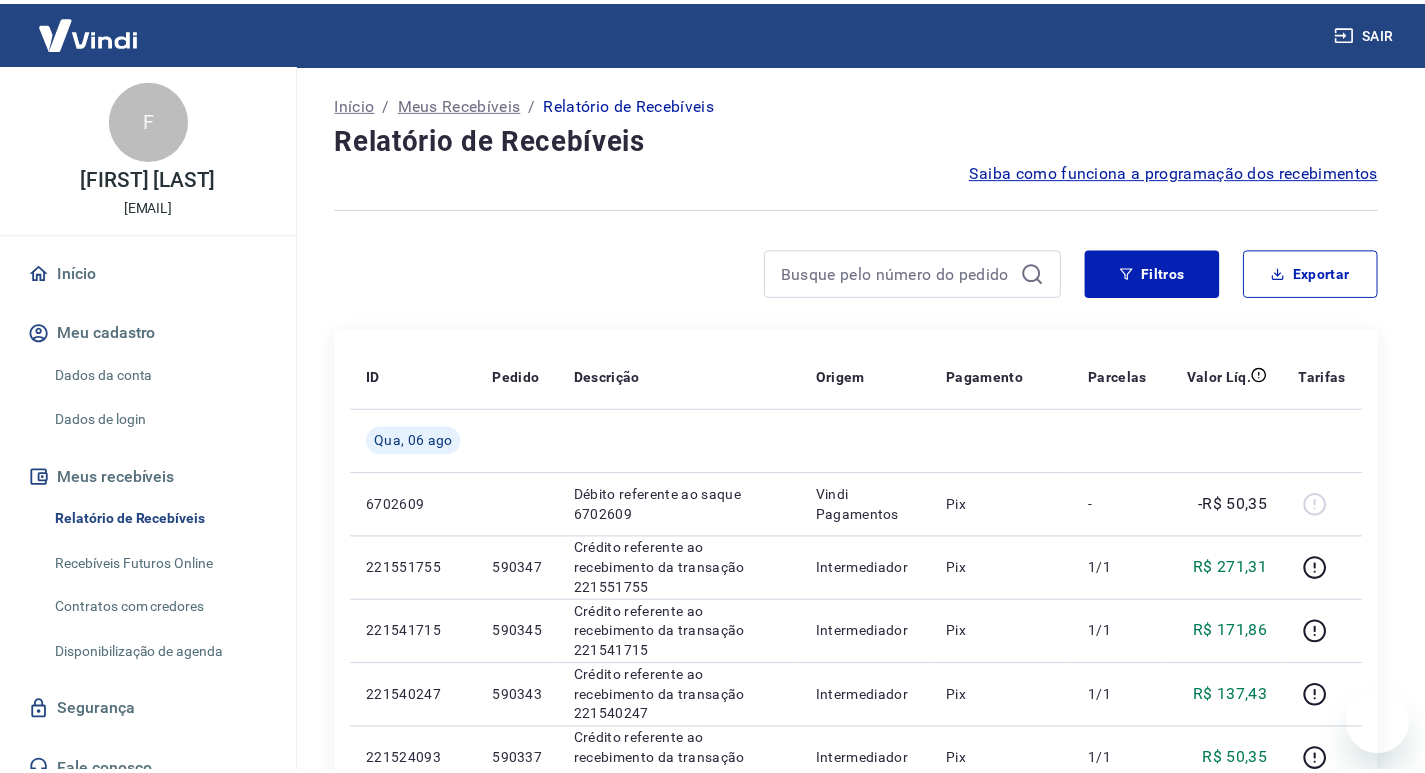 scroll, scrollTop: 0, scrollLeft: 0, axis: both 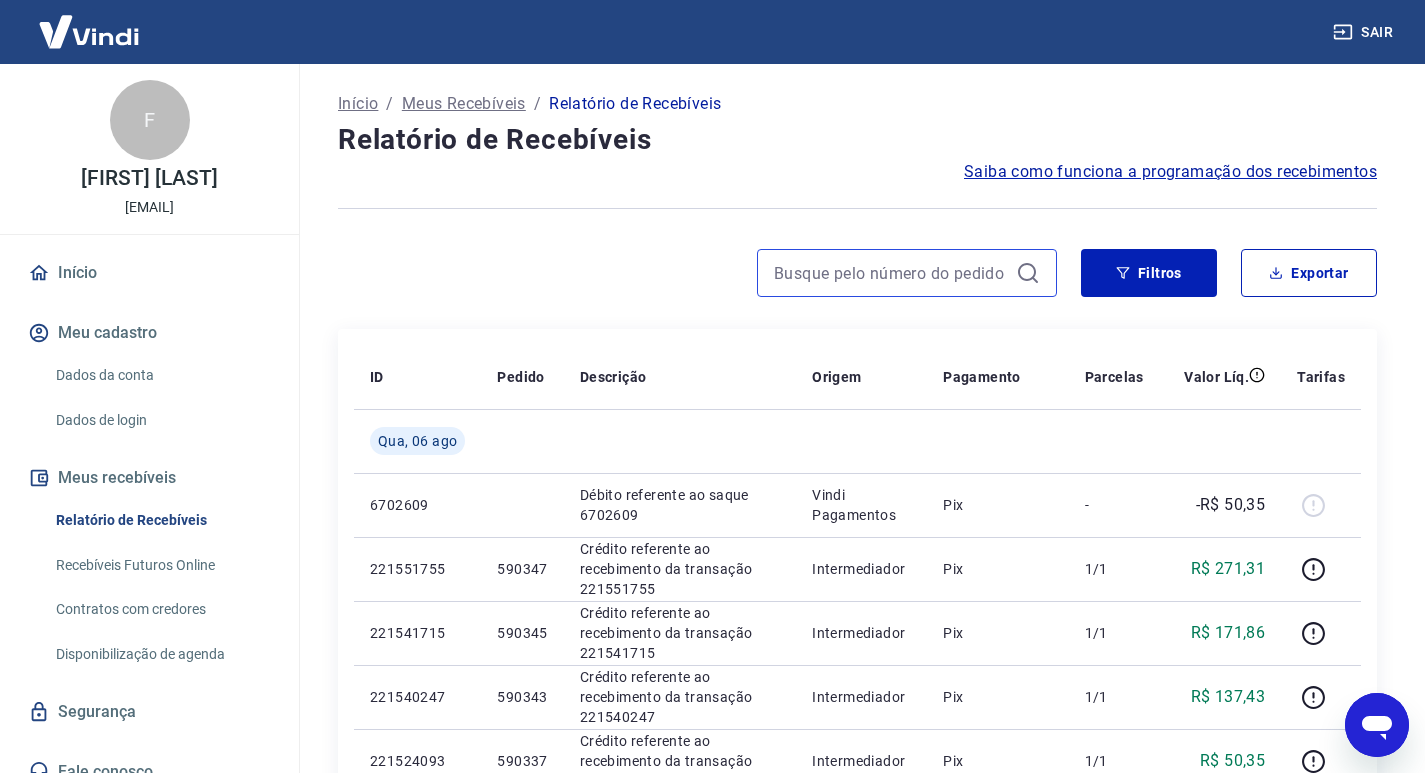 click at bounding box center [891, 273] 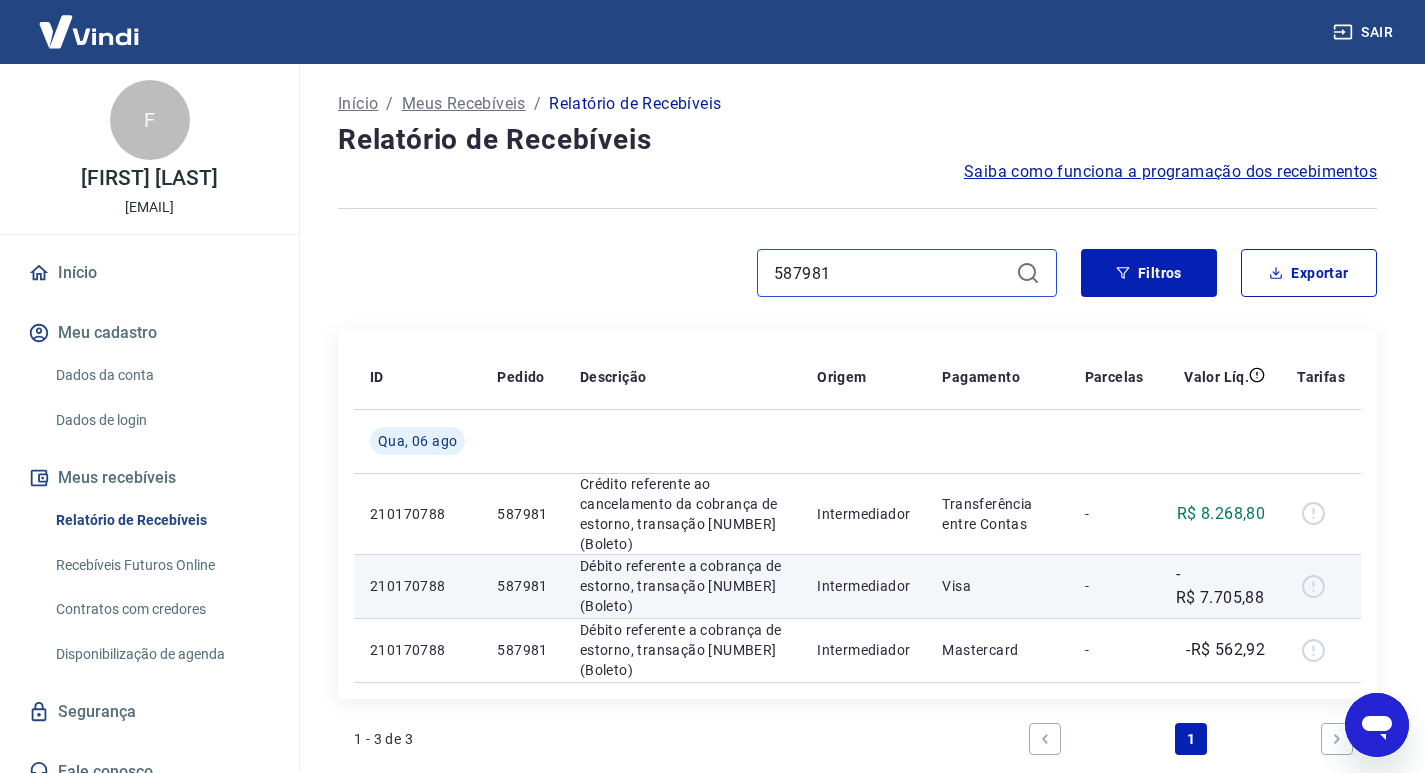 type on "587981" 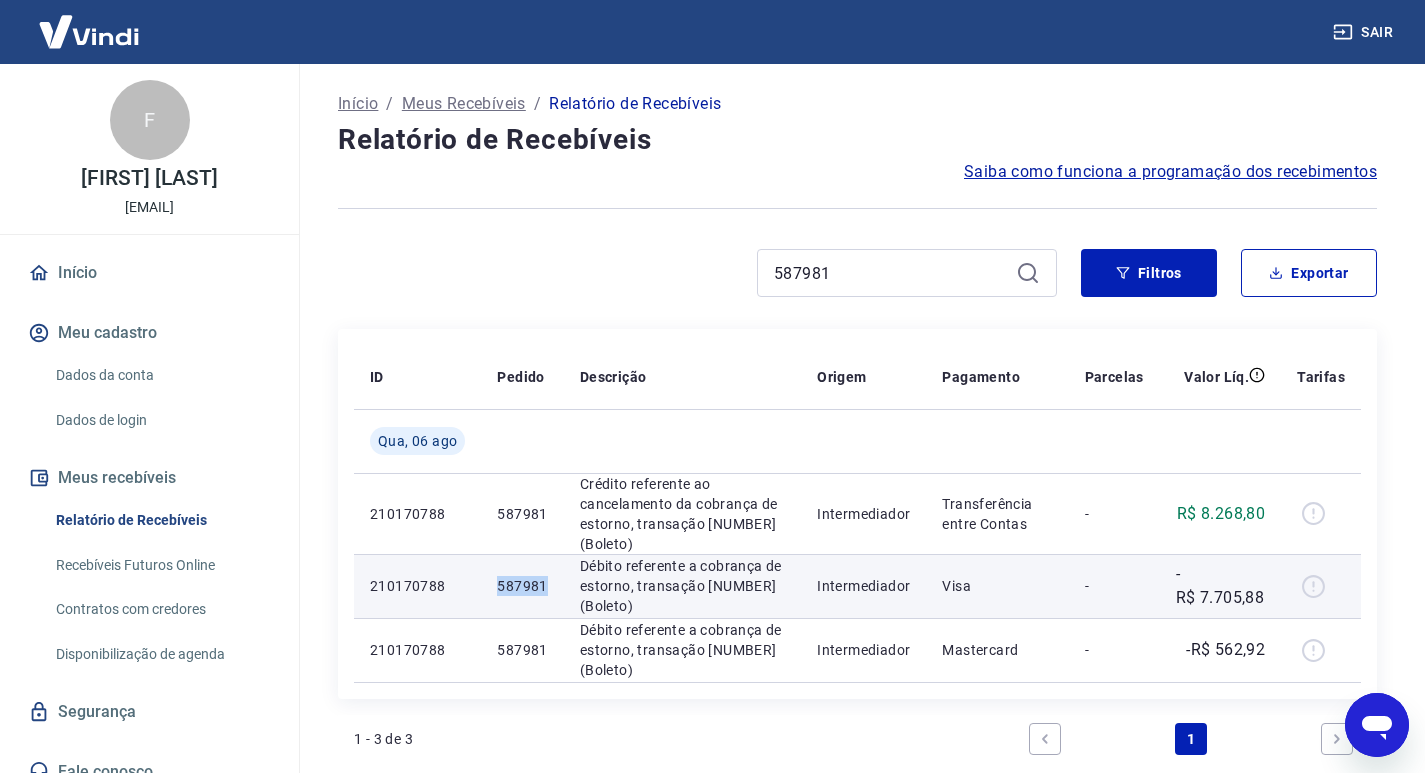 drag, startPoint x: 500, startPoint y: 578, endPoint x: 547, endPoint y: 580, distance: 47.042534 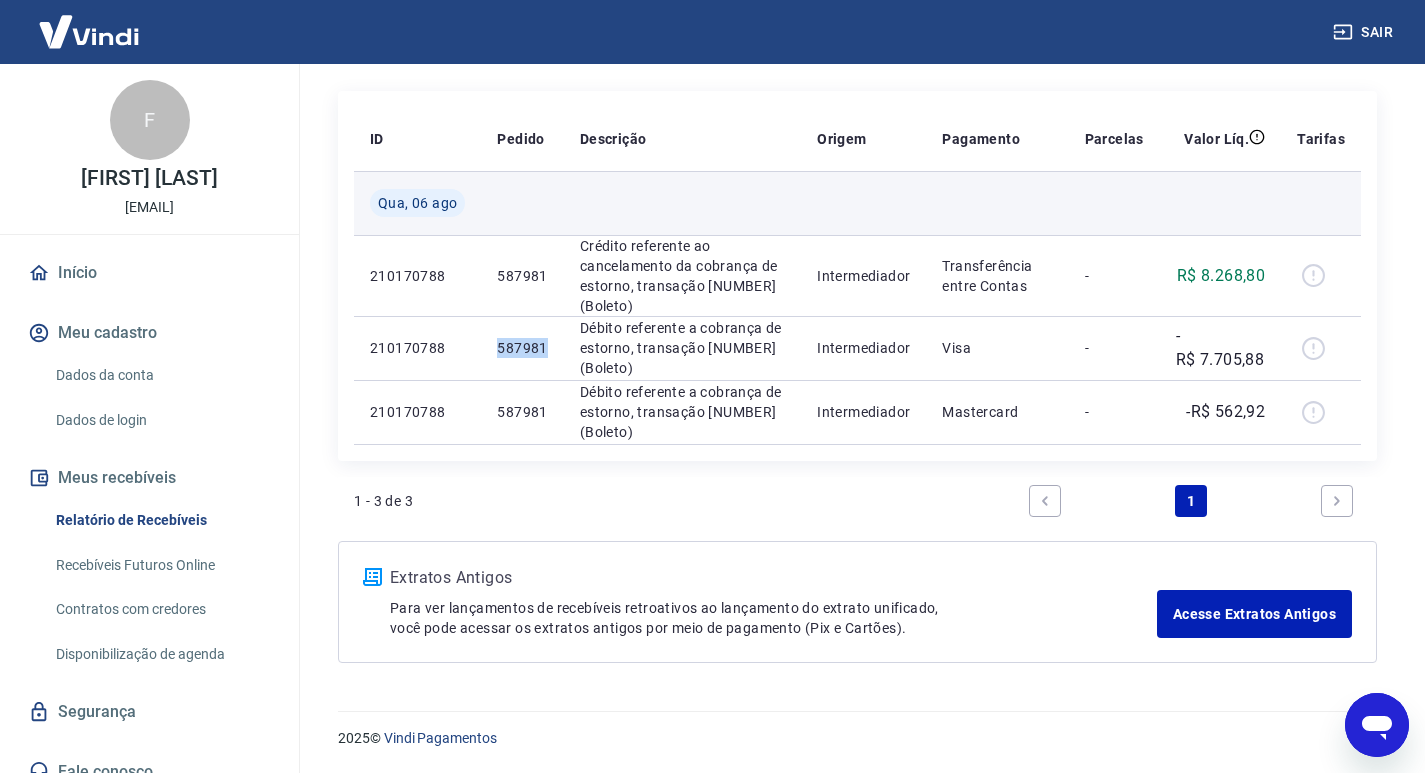 scroll, scrollTop: 38, scrollLeft: 0, axis: vertical 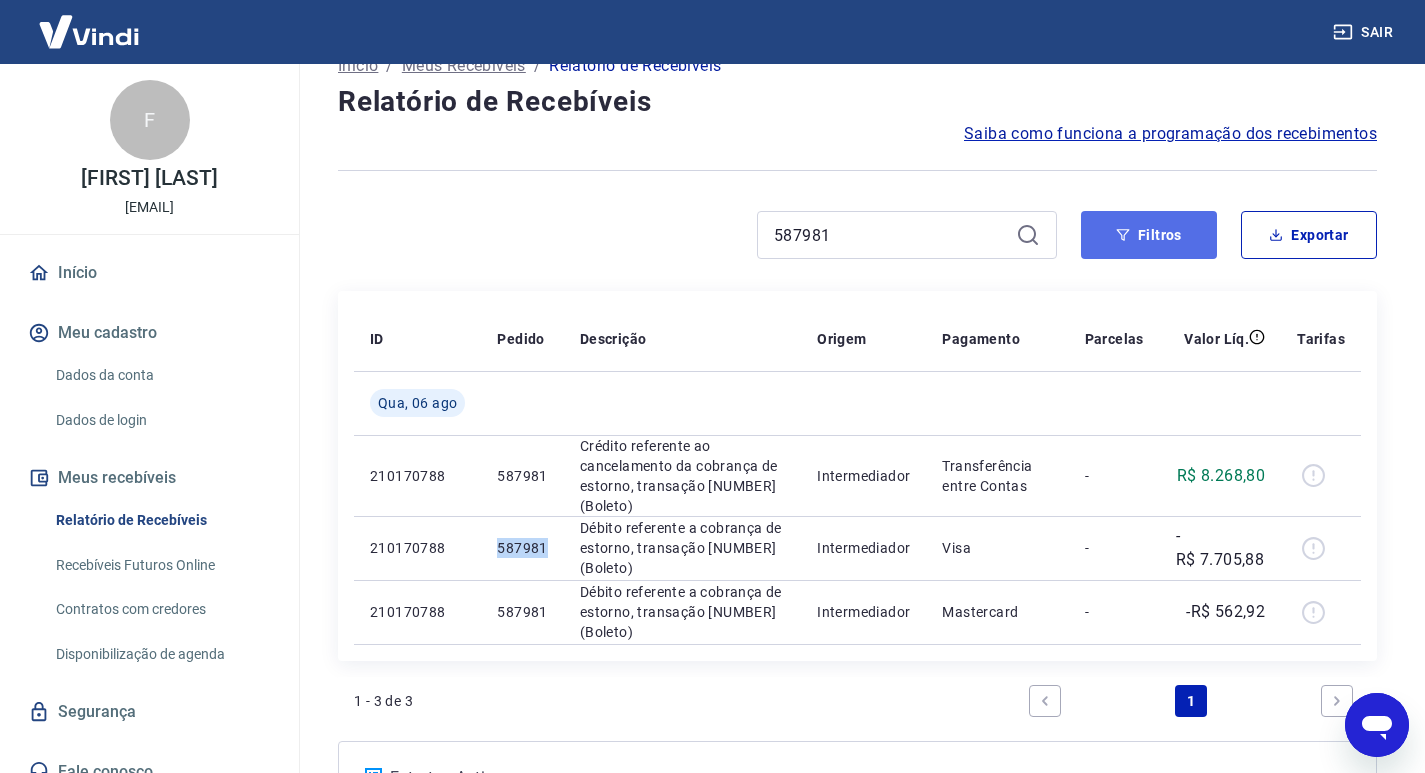 click 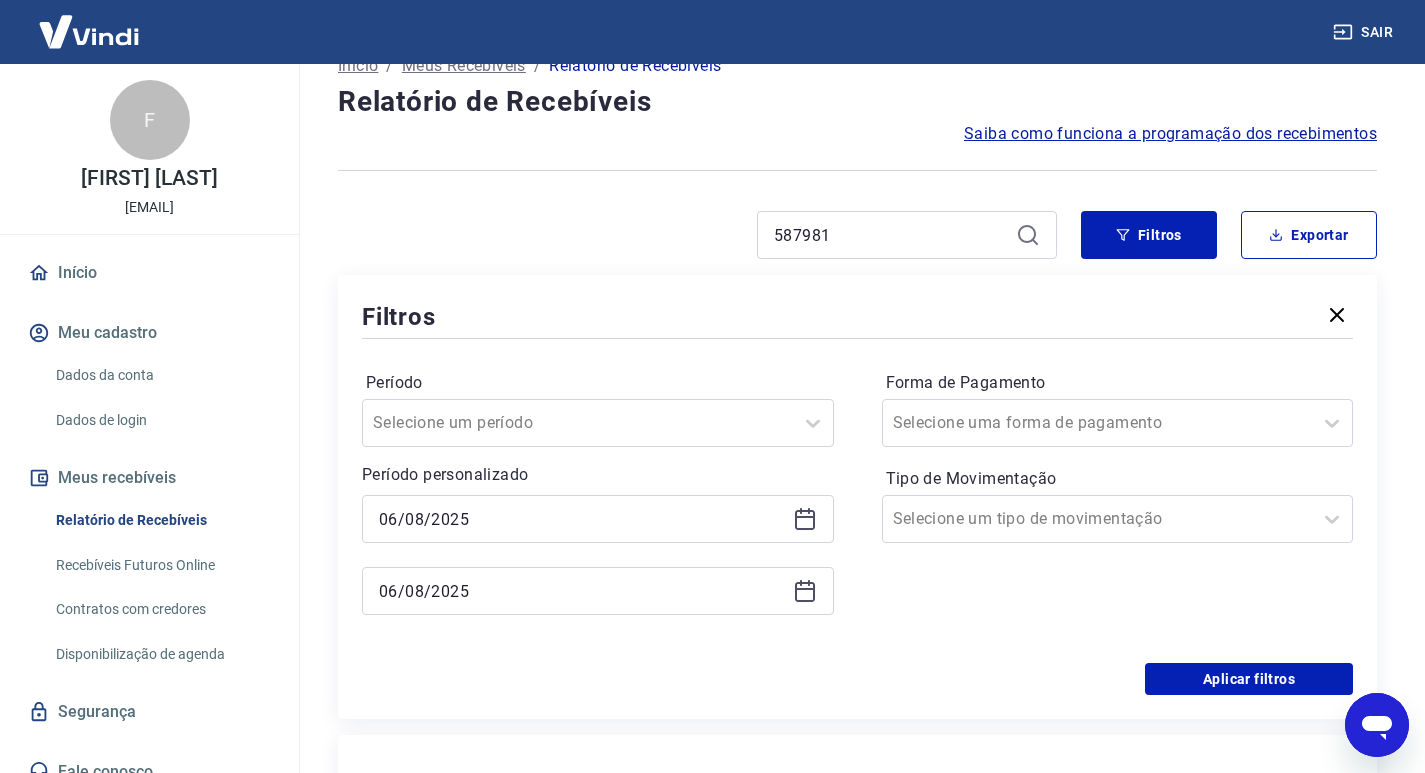 click 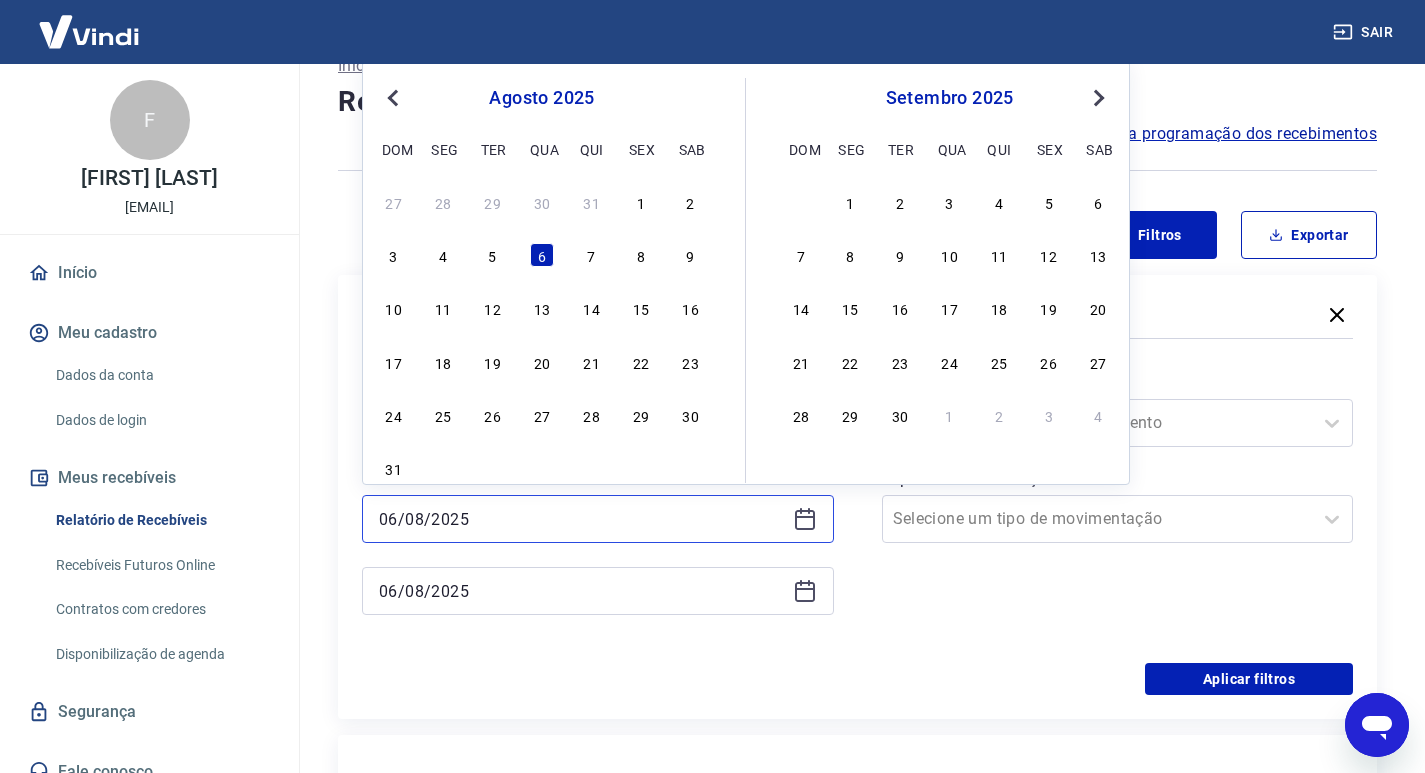drag, startPoint x: 361, startPoint y: 500, endPoint x: 223, endPoint y: 468, distance: 141.66158 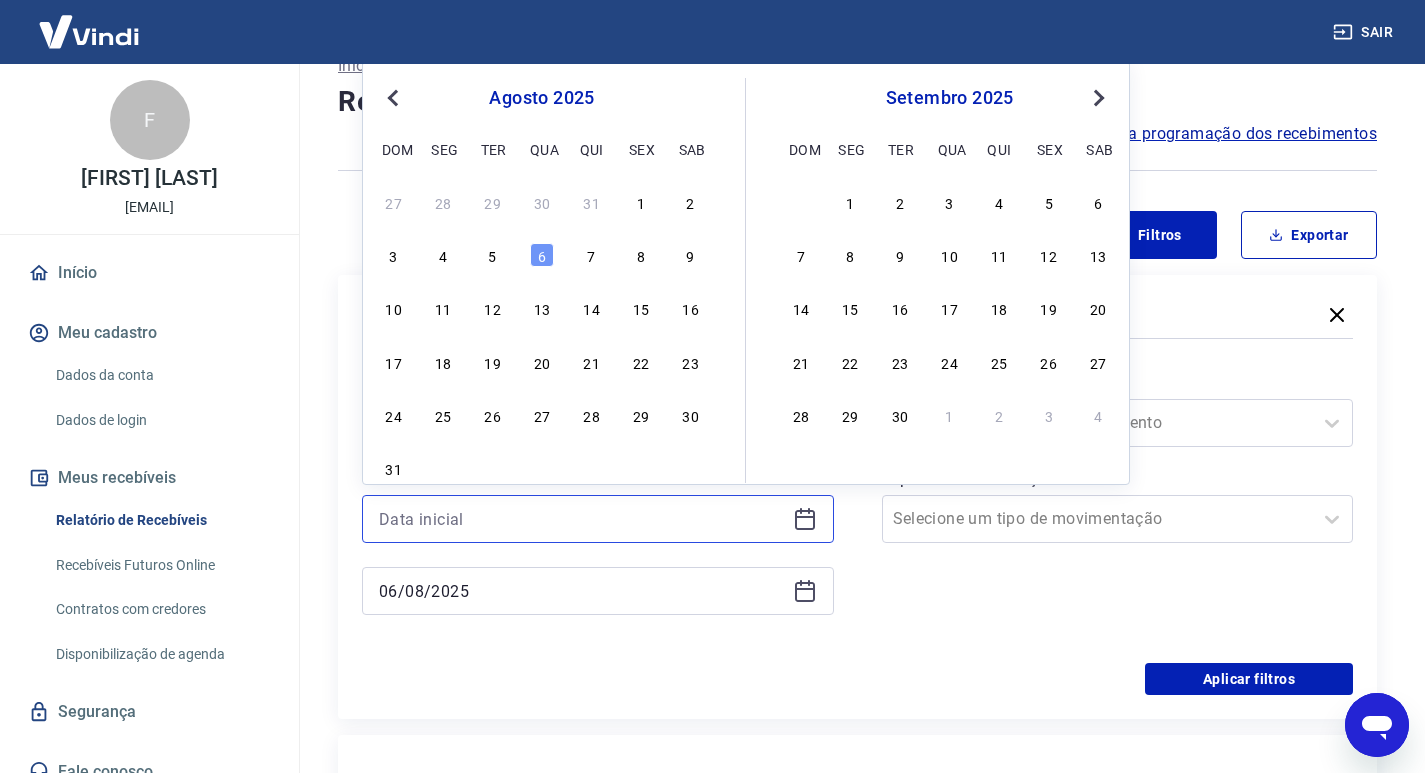 type 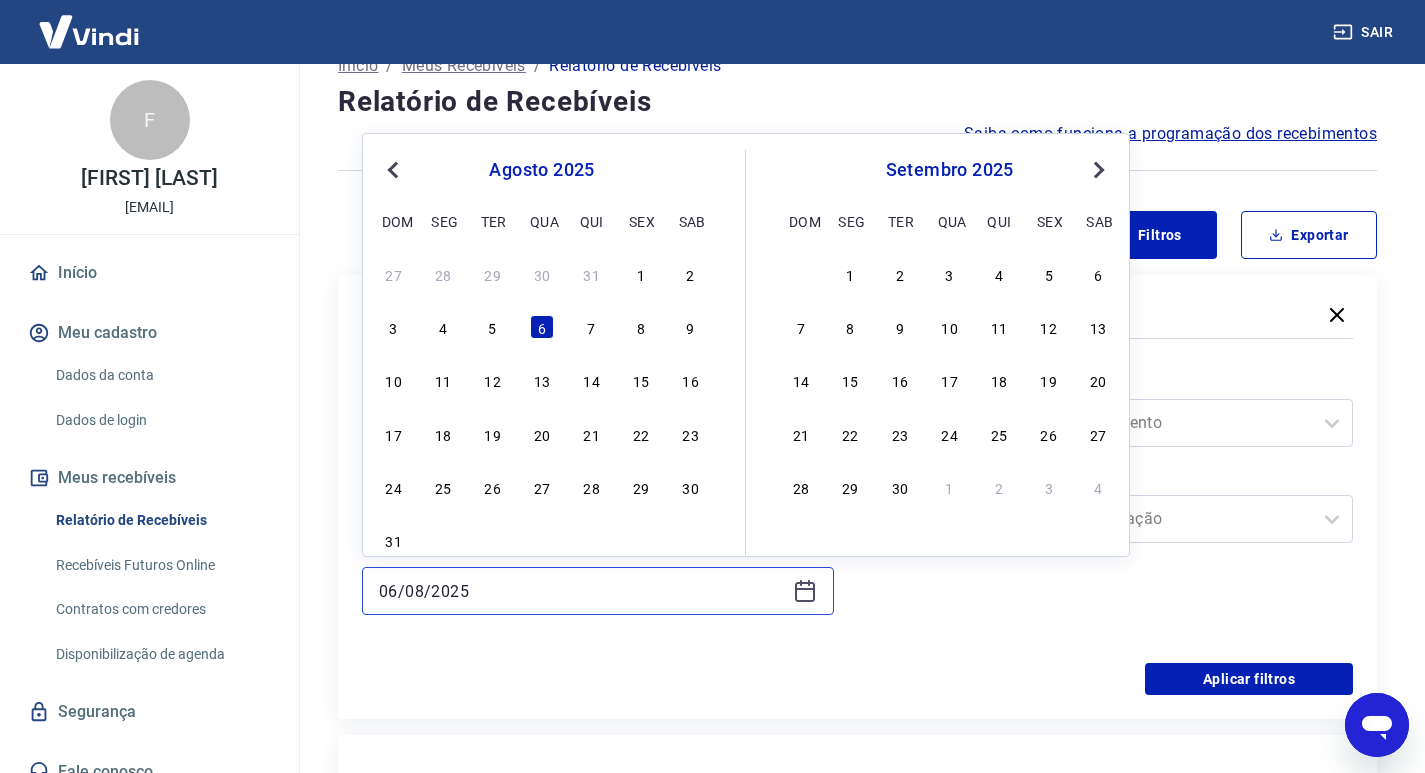 drag, startPoint x: 292, startPoint y: 563, endPoint x: 281, endPoint y: 563, distance: 11 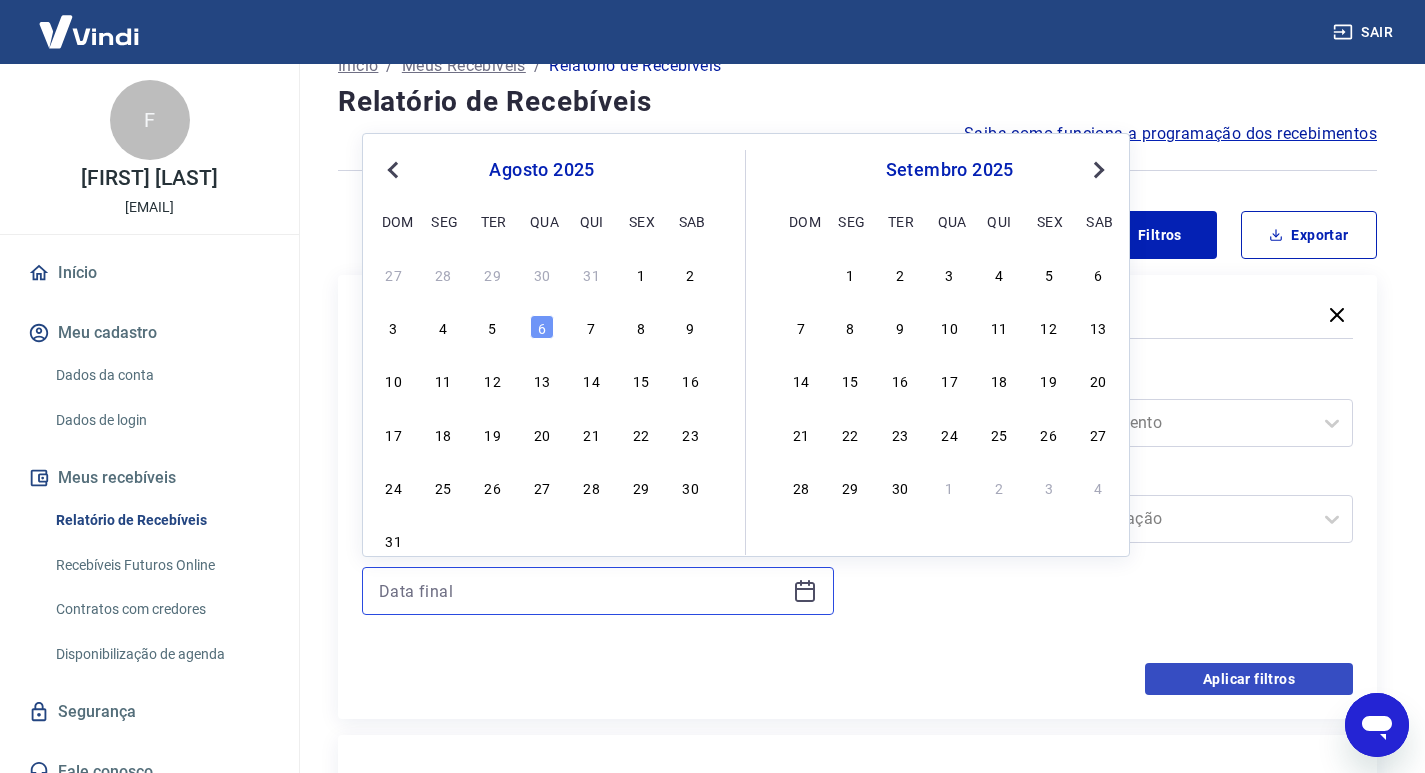 type 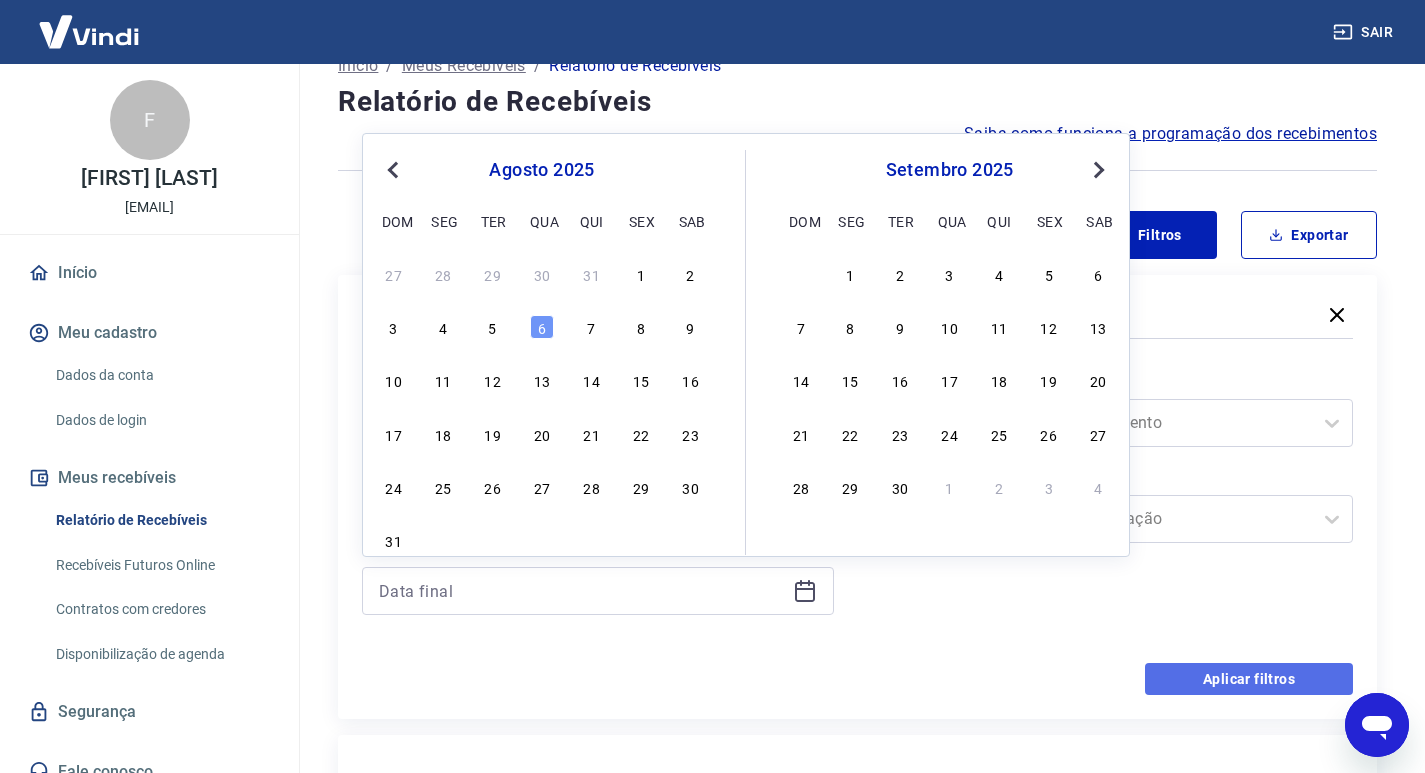 click on "Aplicar filtros" at bounding box center [1249, 679] 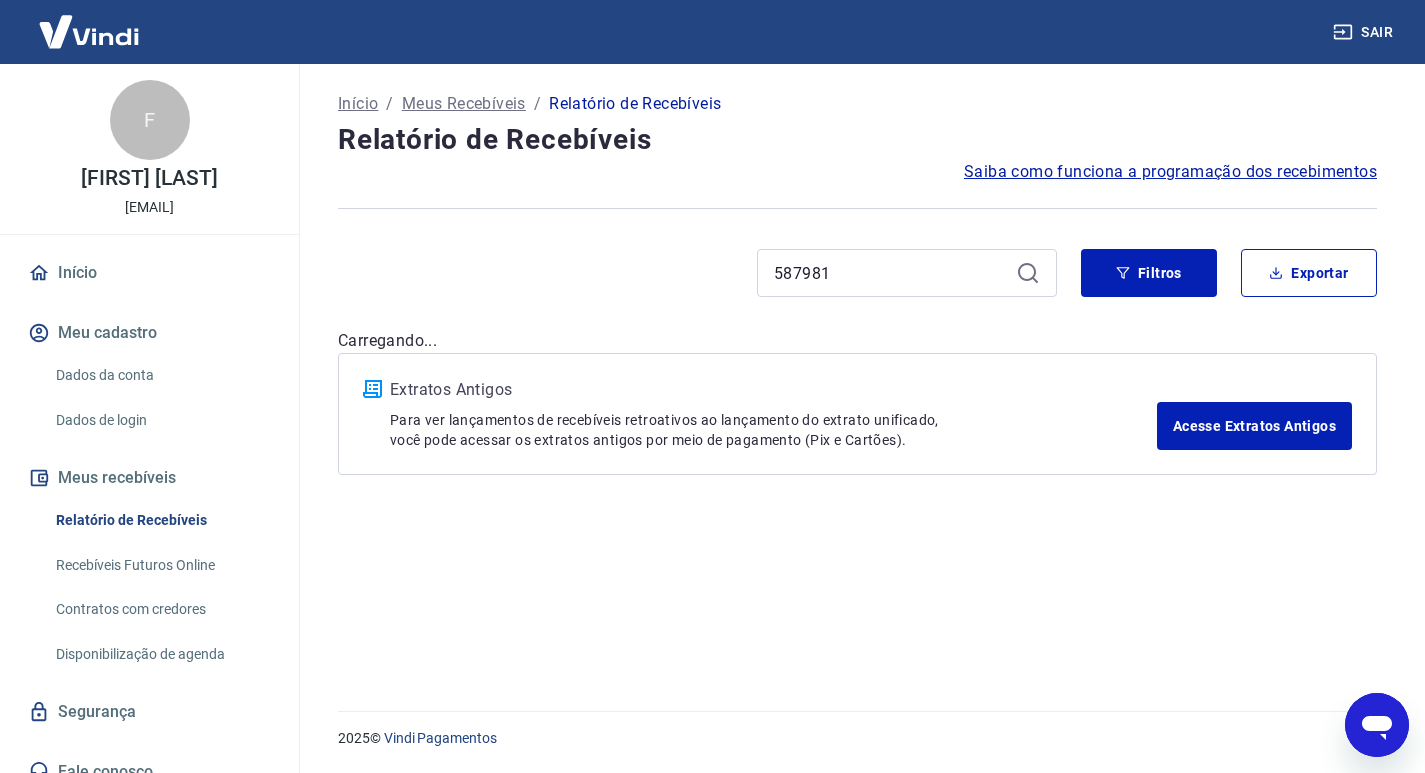 scroll, scrollTop: 0, scrollLeft: 0, axis: both 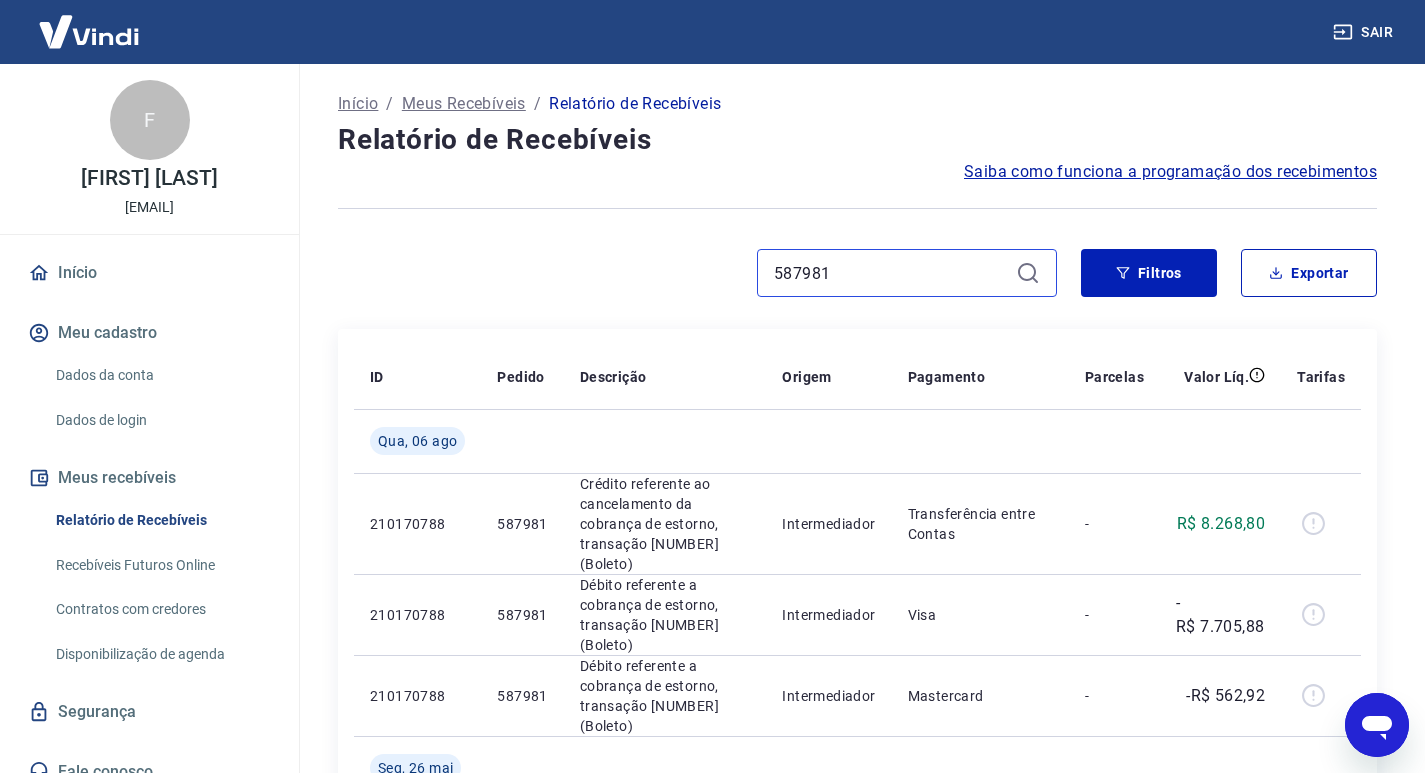 drag, startPoint x: 854, startPoint y: 270, endPoint x: 568, endPoint y: 230, distance: 288.78366 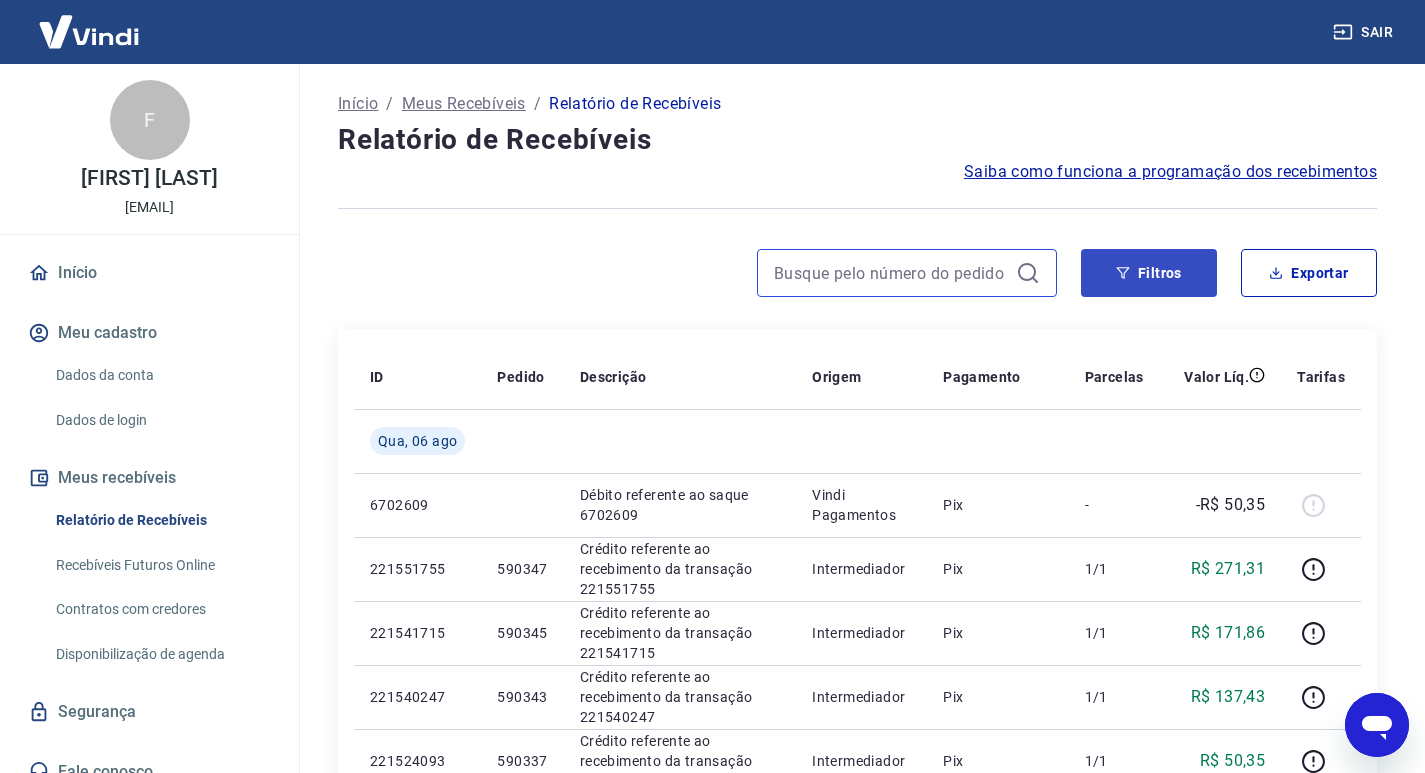 type 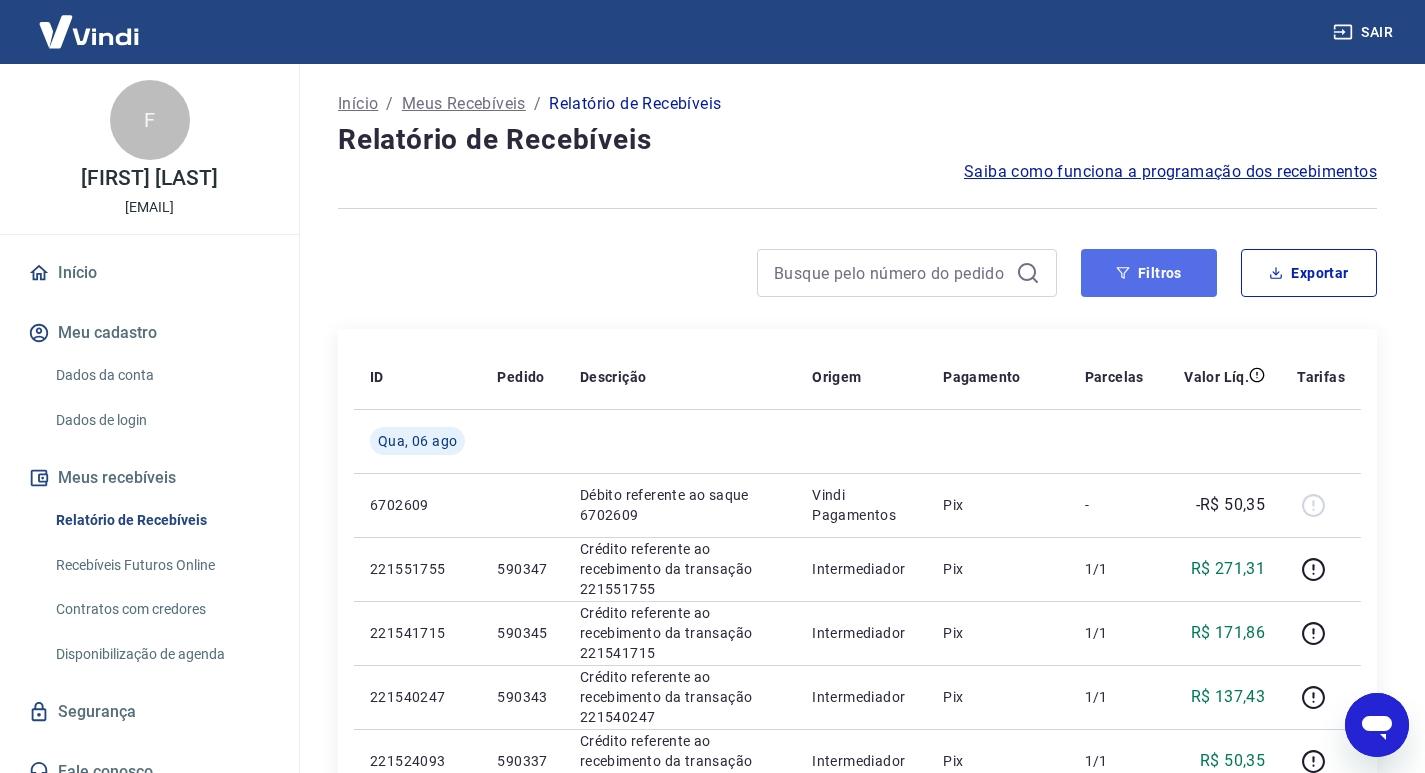click on "Filtros" at bounding box center (1149, 273) 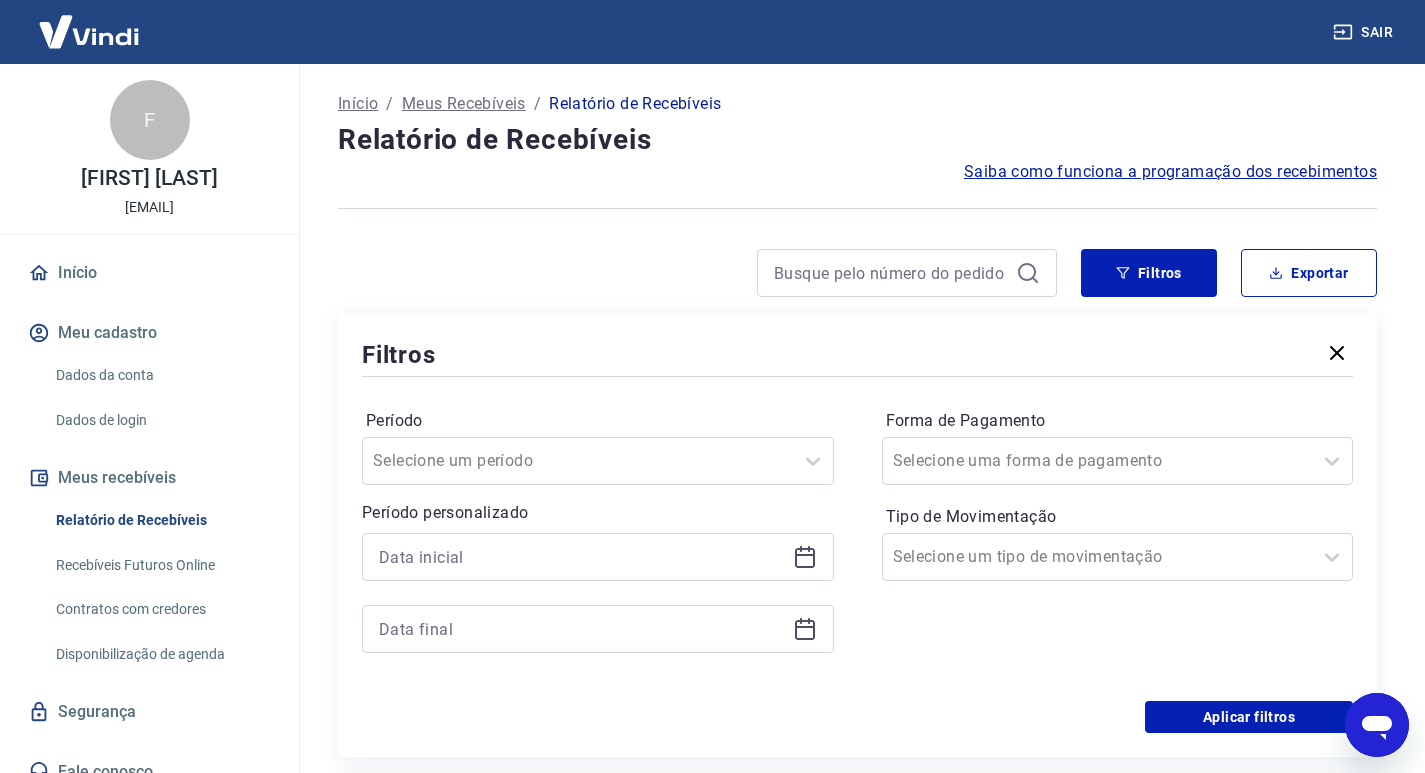 click 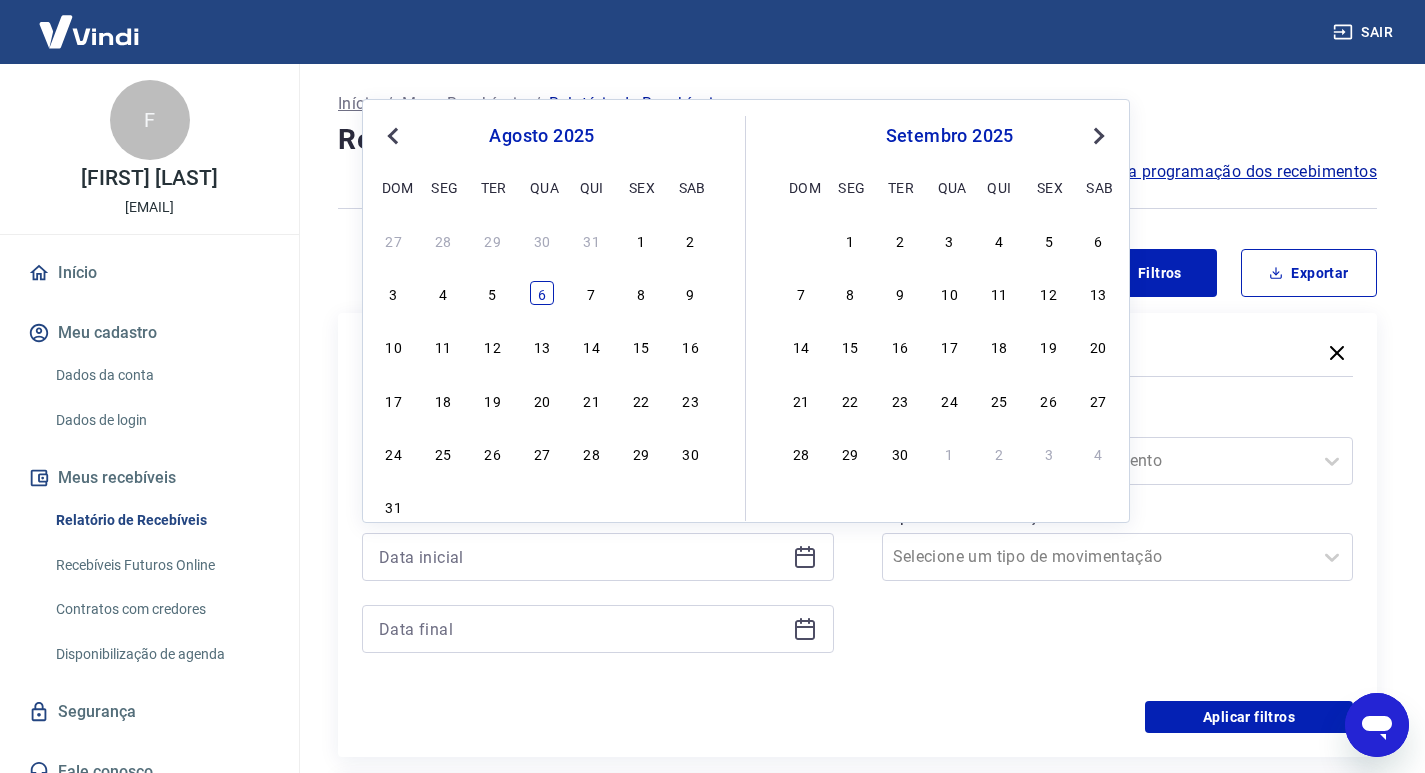 click on "6" at bounding box center (542, 293) 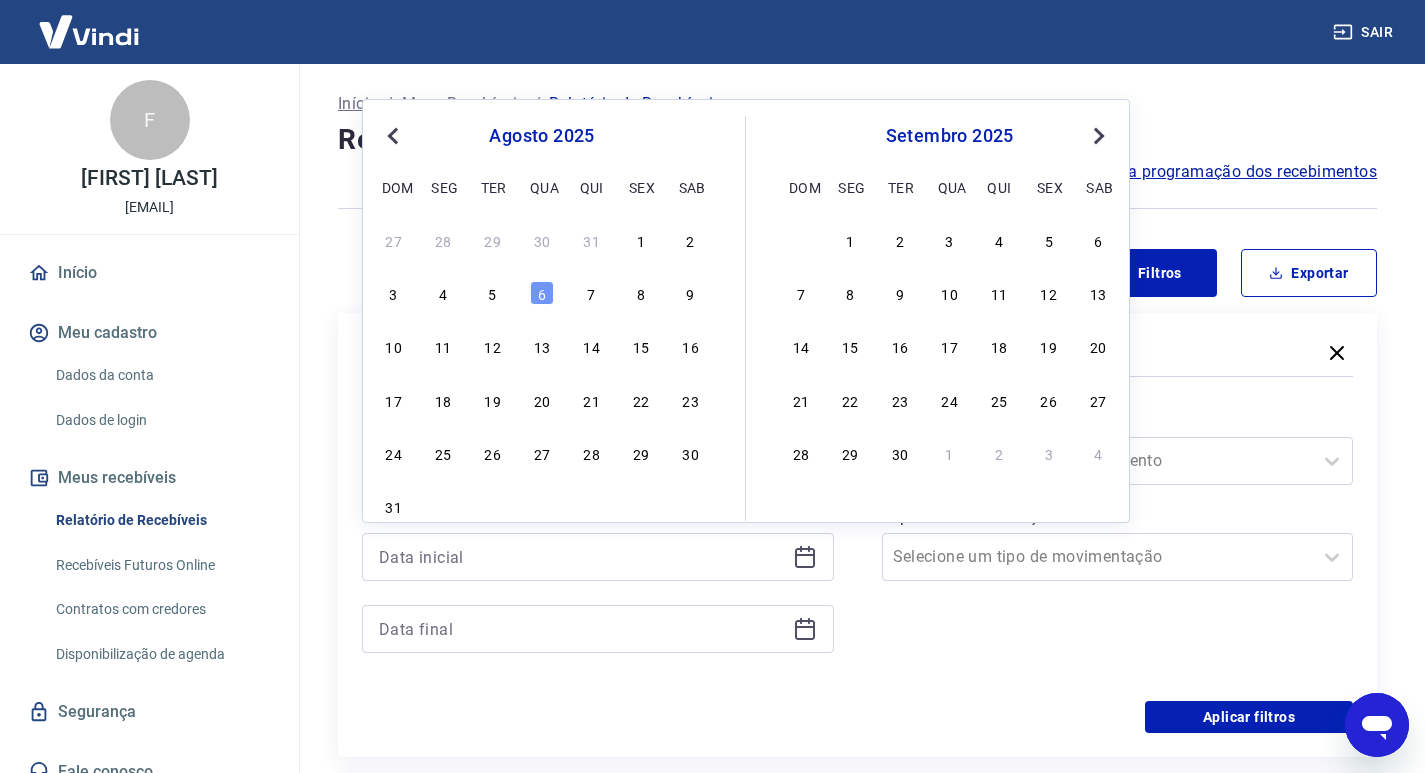 type on "06/08/2025" 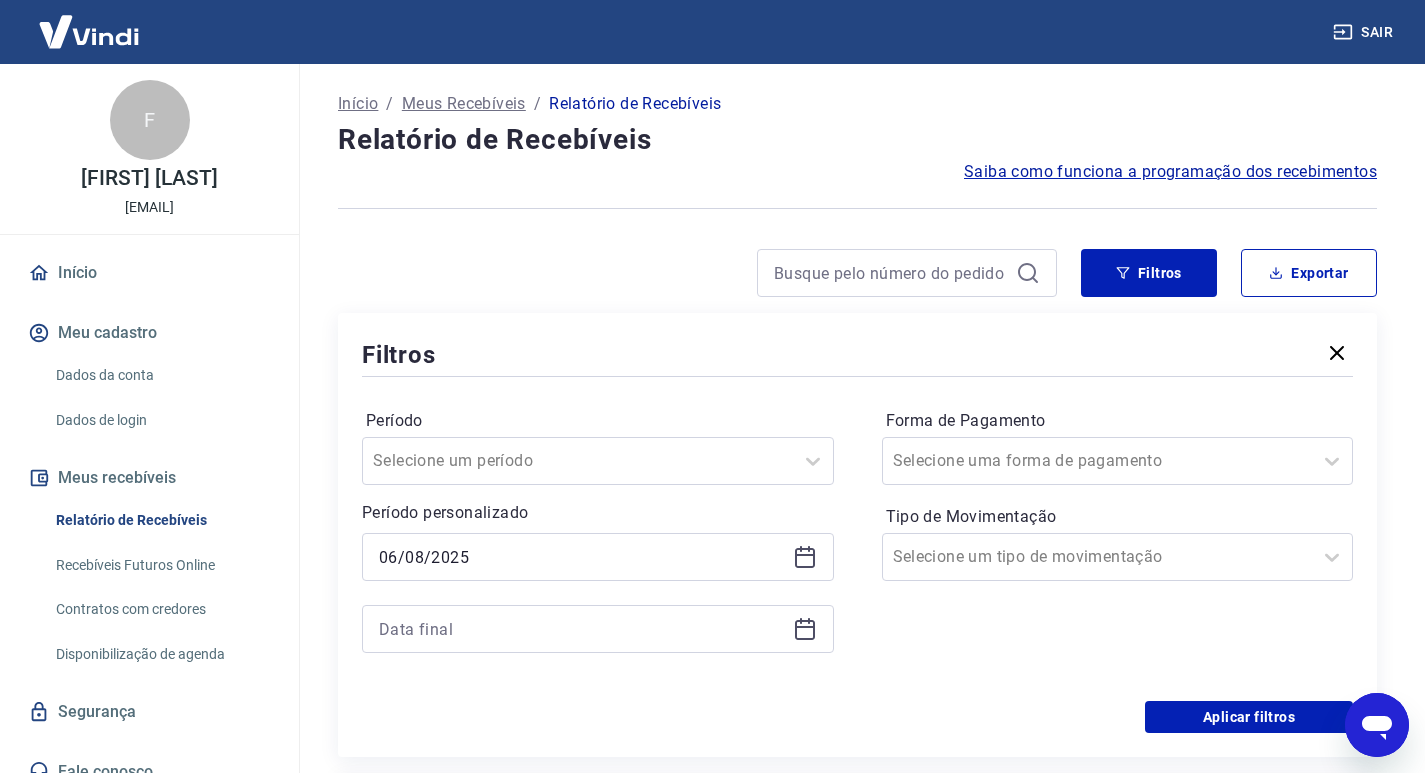 click 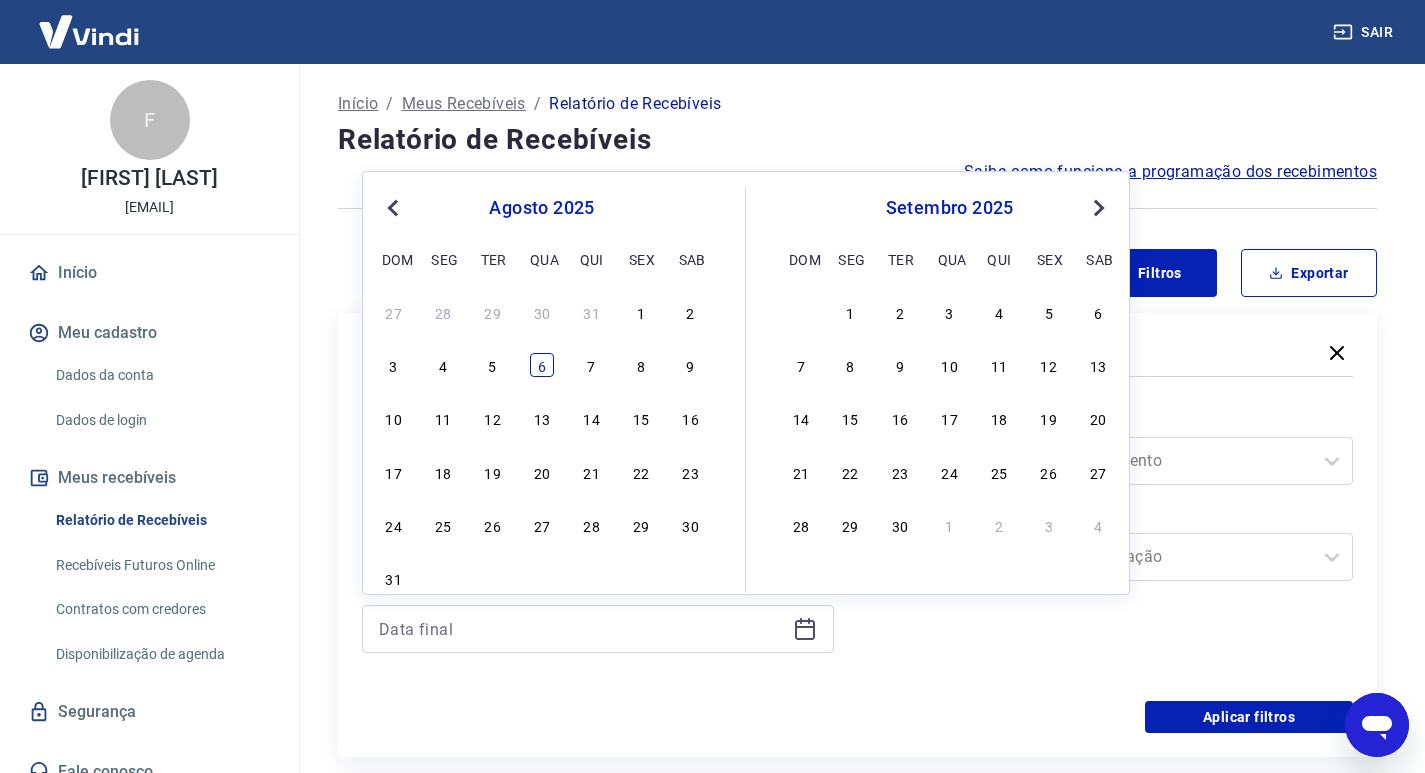 click on "6" at bounding box center (542, 365) 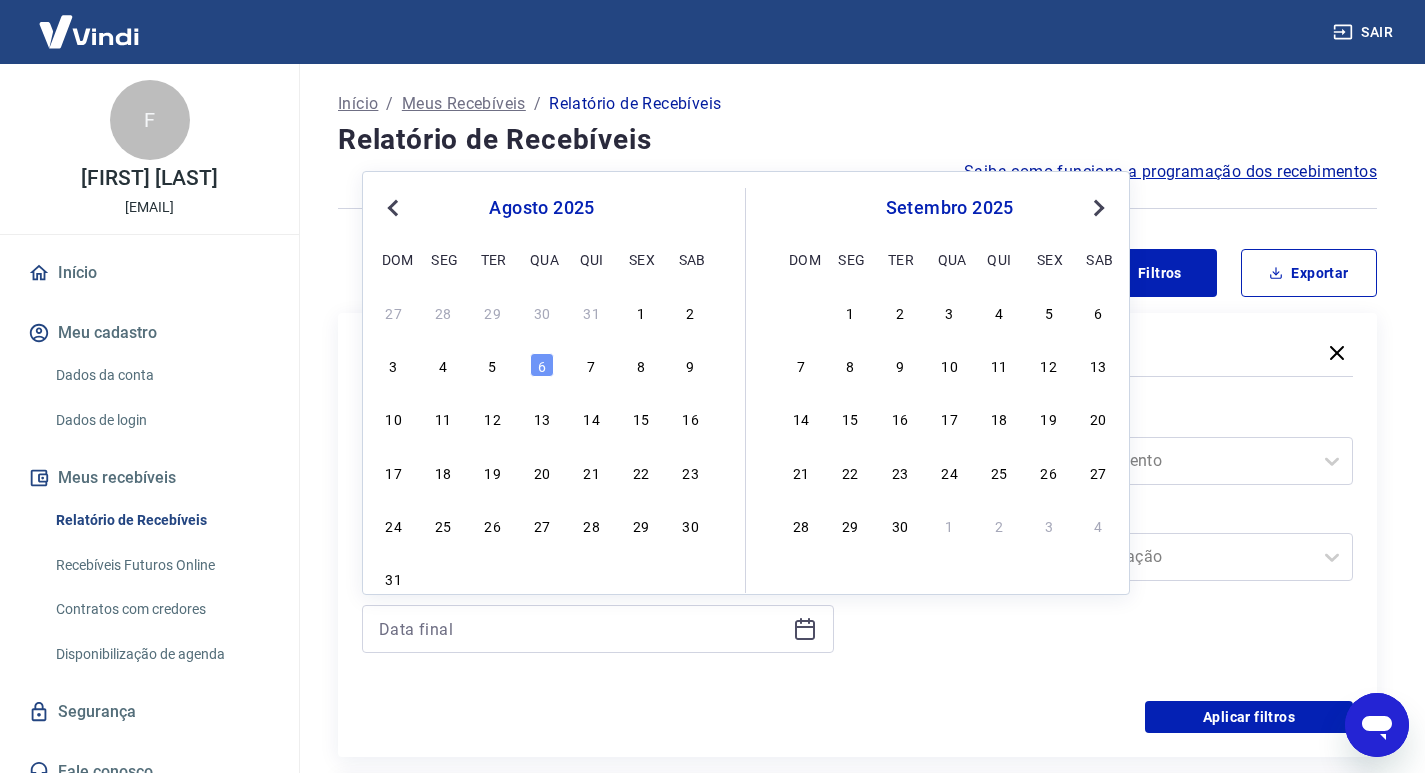 type on "06/08/2025" 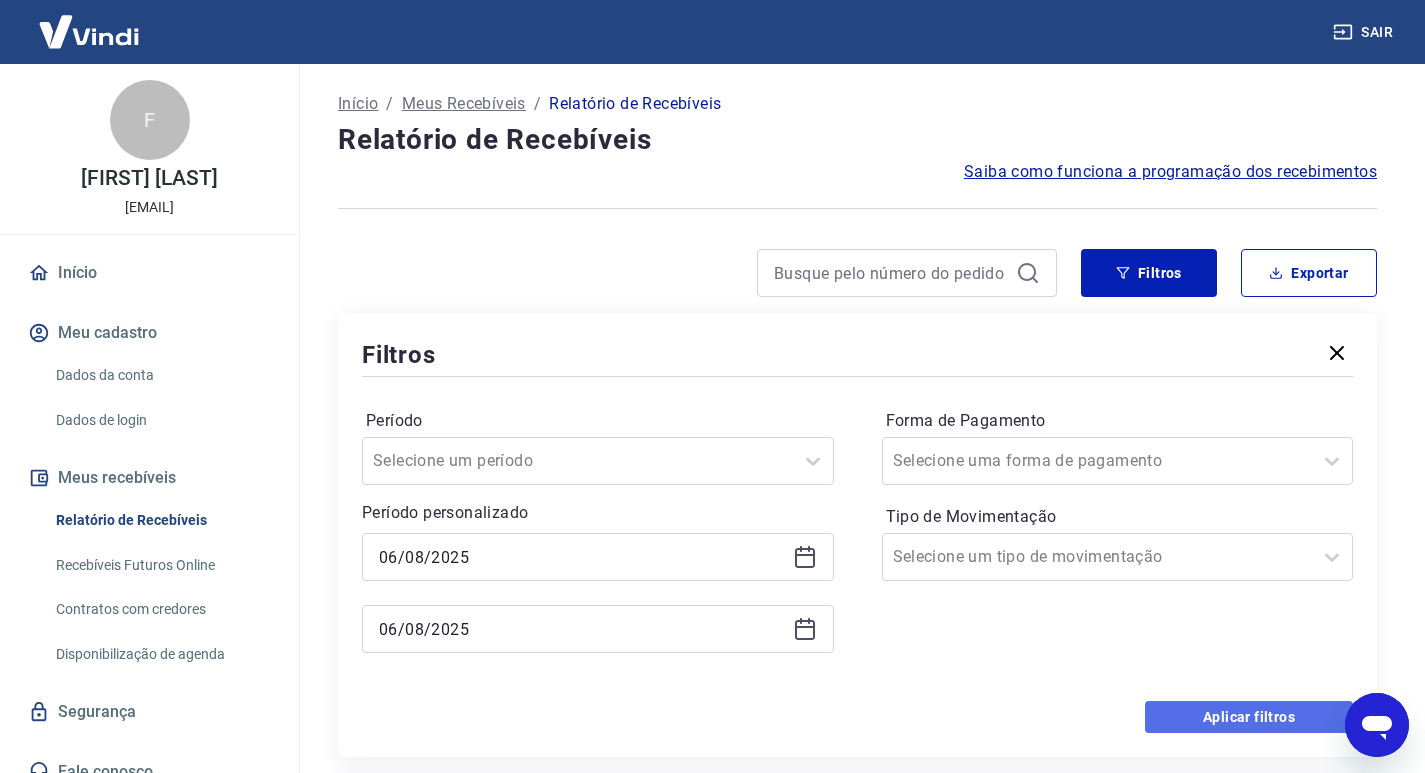click on "Aplicar filtros" at bounding box center [1249, 717] 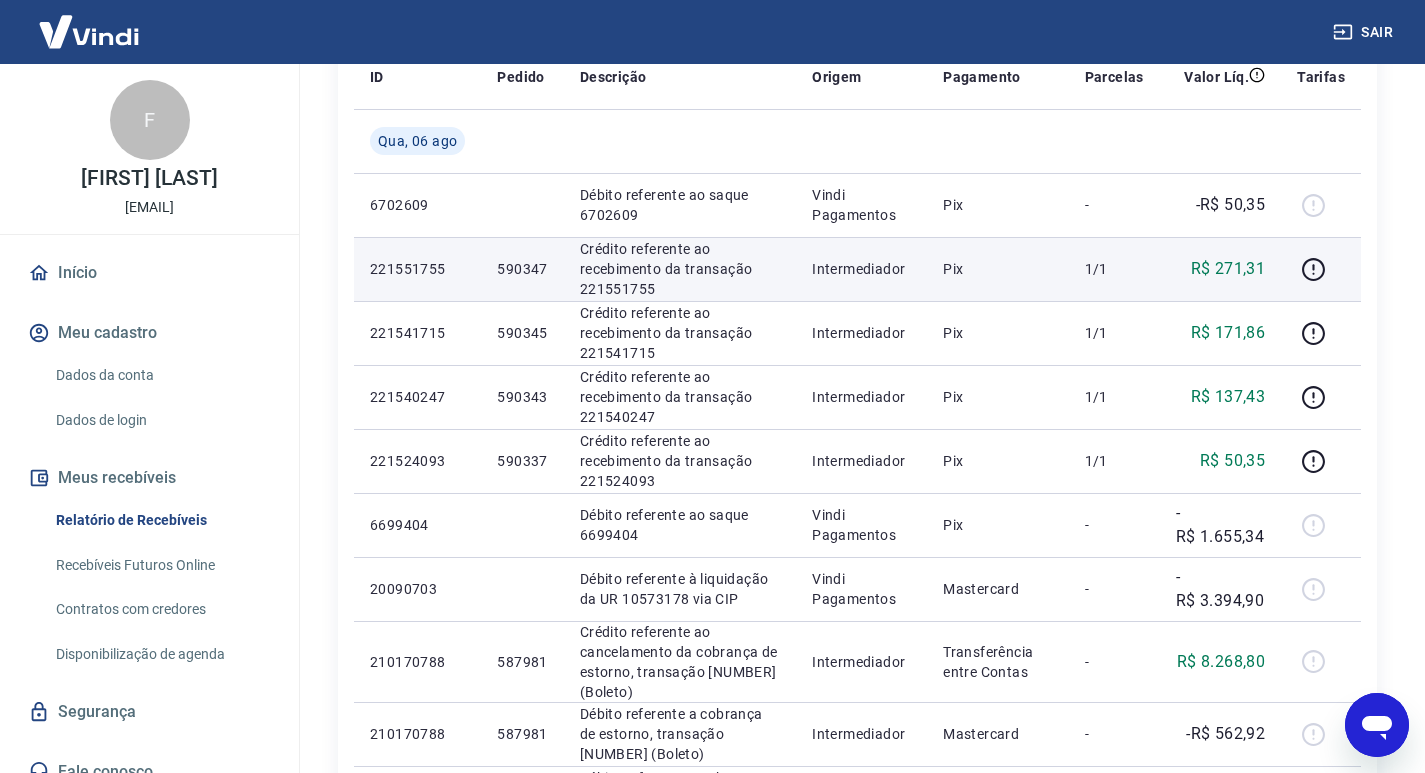 scroll, scrollTop: 0, scrollLeft: 0, axis: both 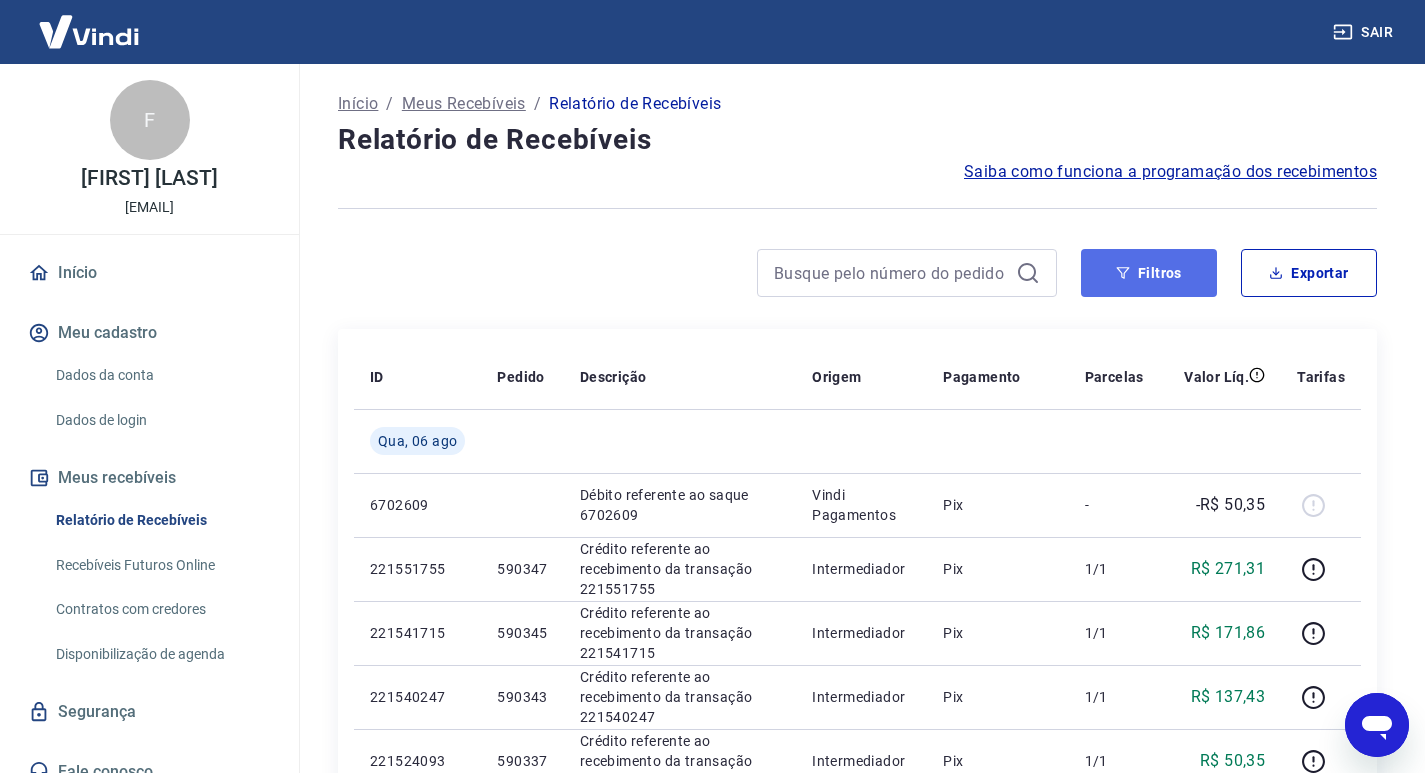 click on "Filtros" at bounding box center [1149, 273] 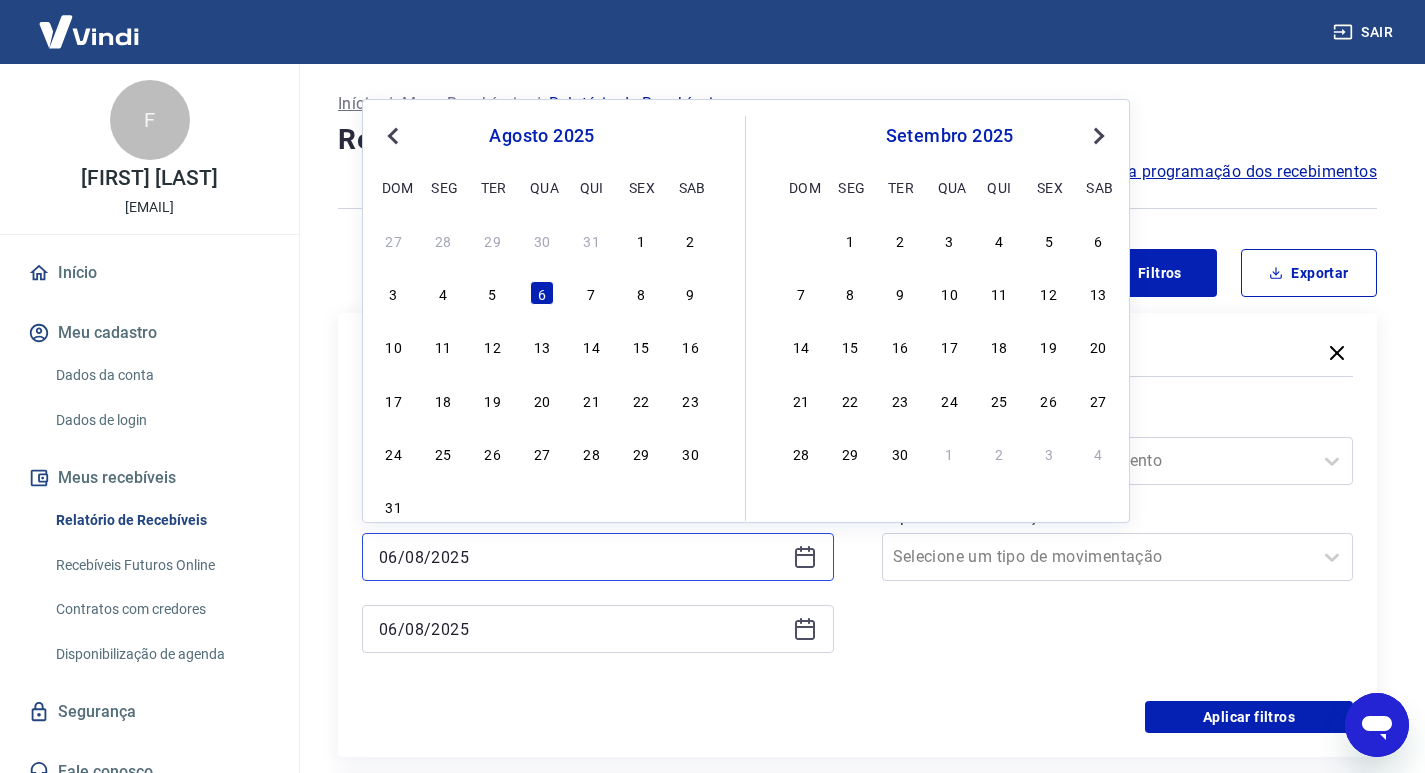 drag, startPoint x: 125, startPoint y: 515, endPoint x: 102, endPoint y: 516, distance: 23.021729 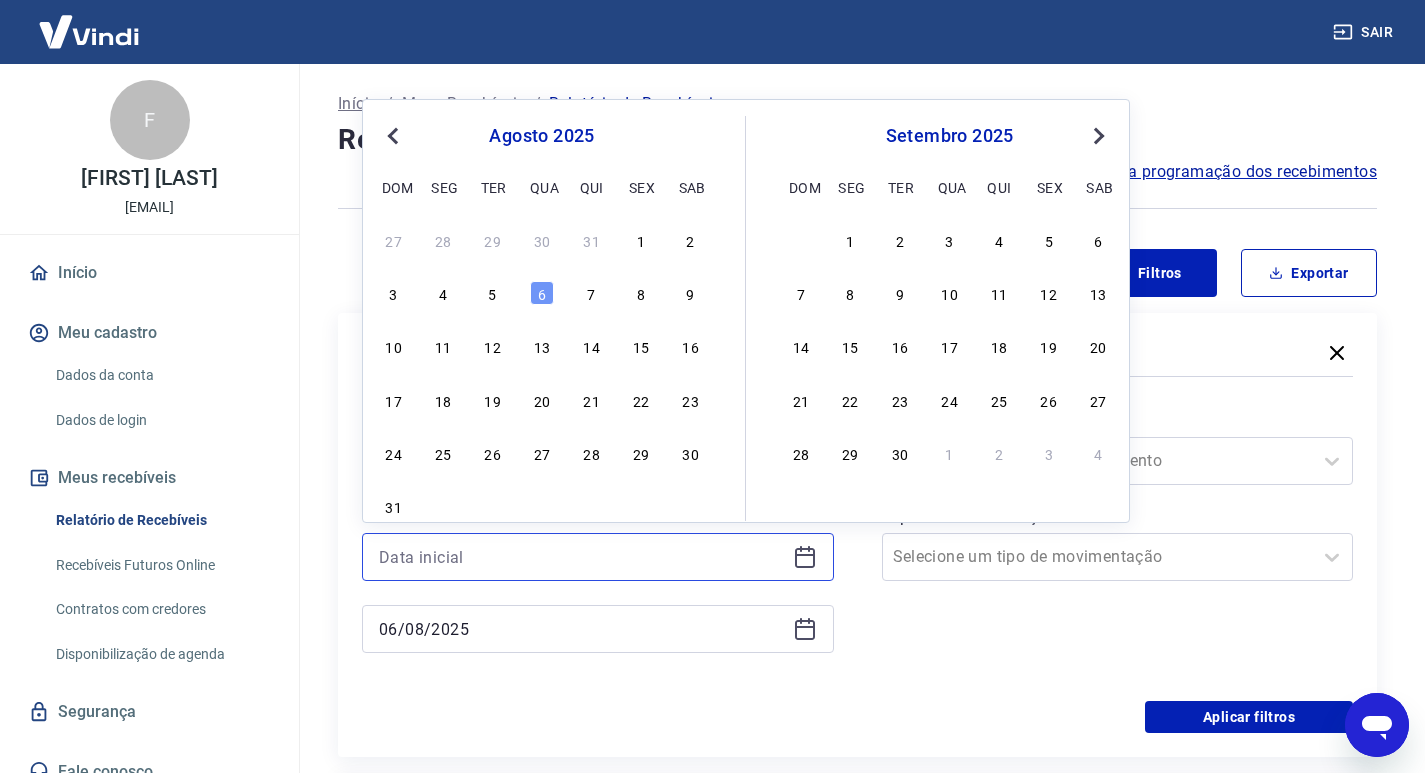 type 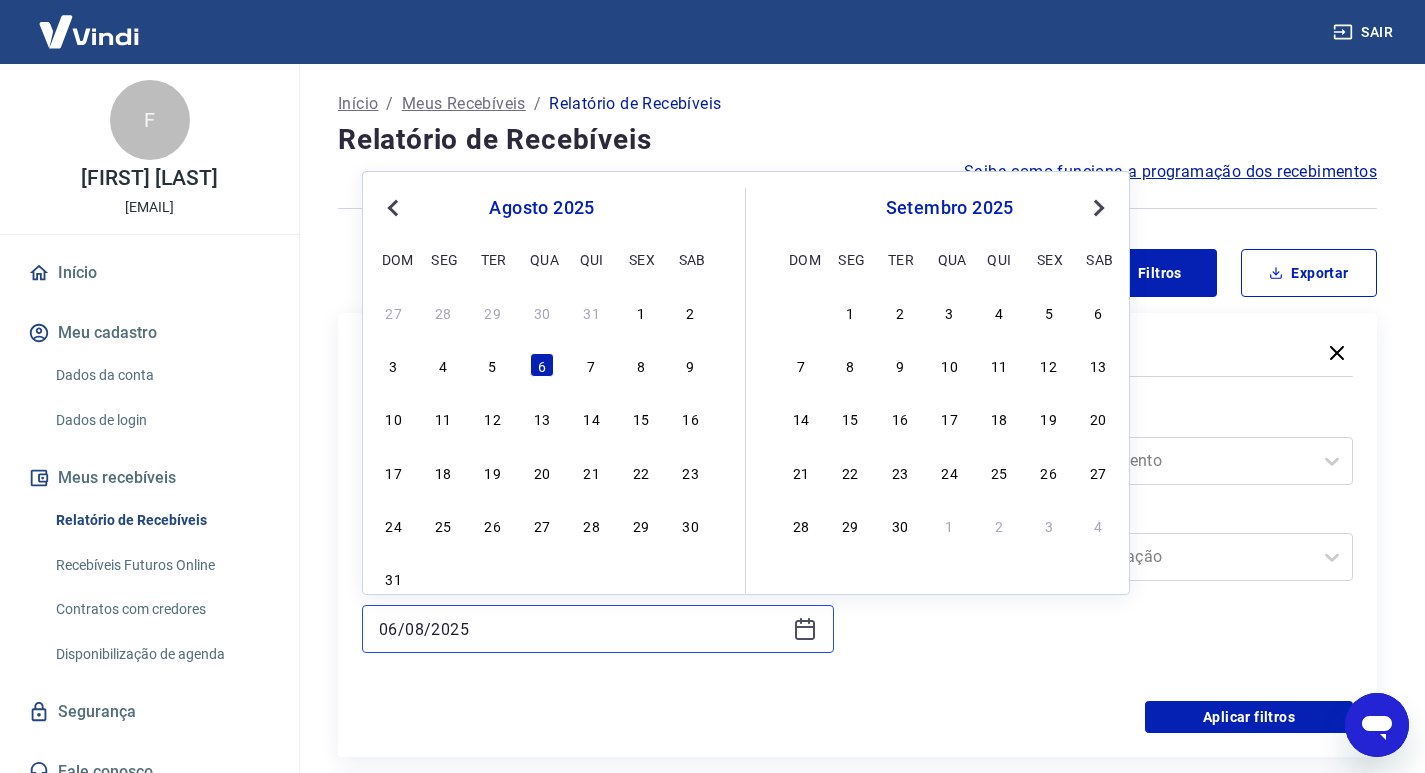 drag, startPoint x: 466, startPoint y: 633, endPoint x: 188, endPoint y: 601, distance: 279.83566 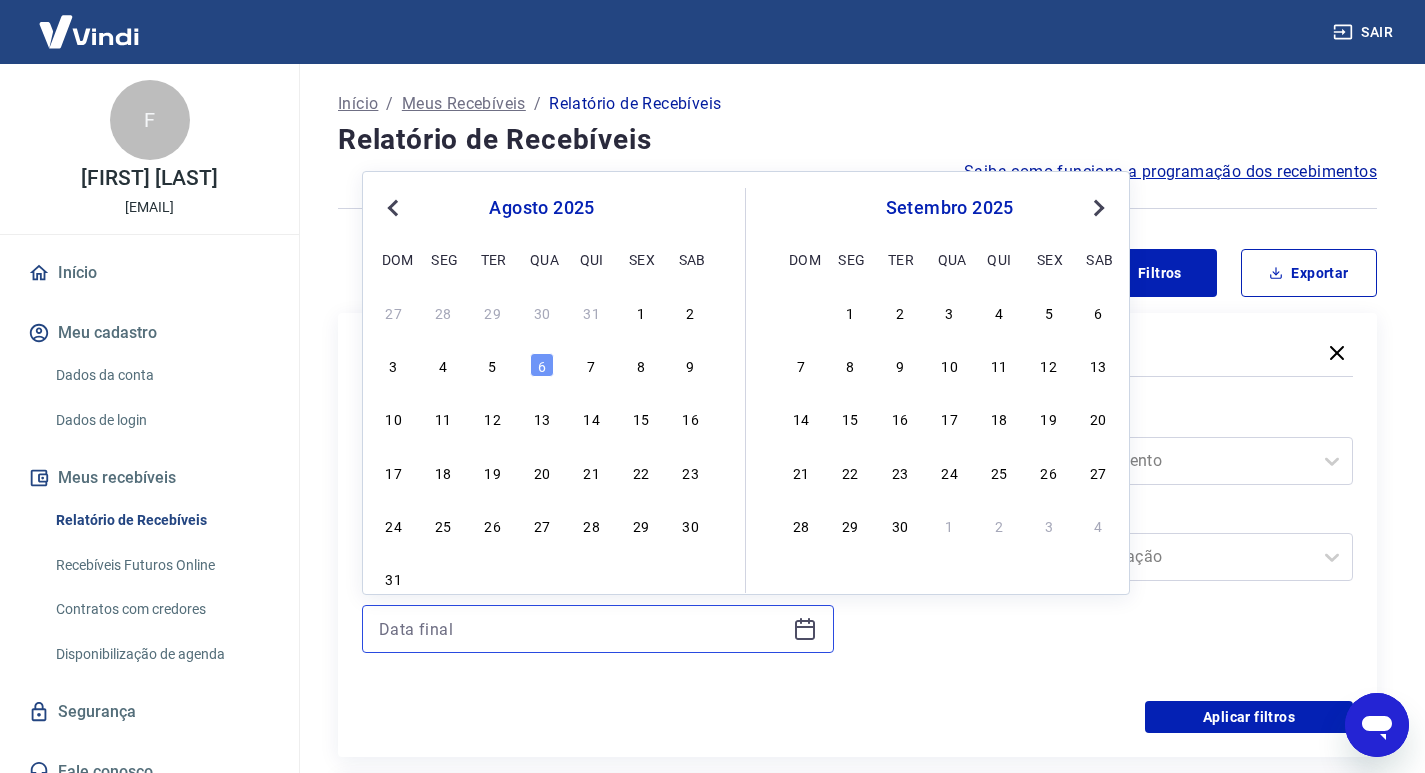 type 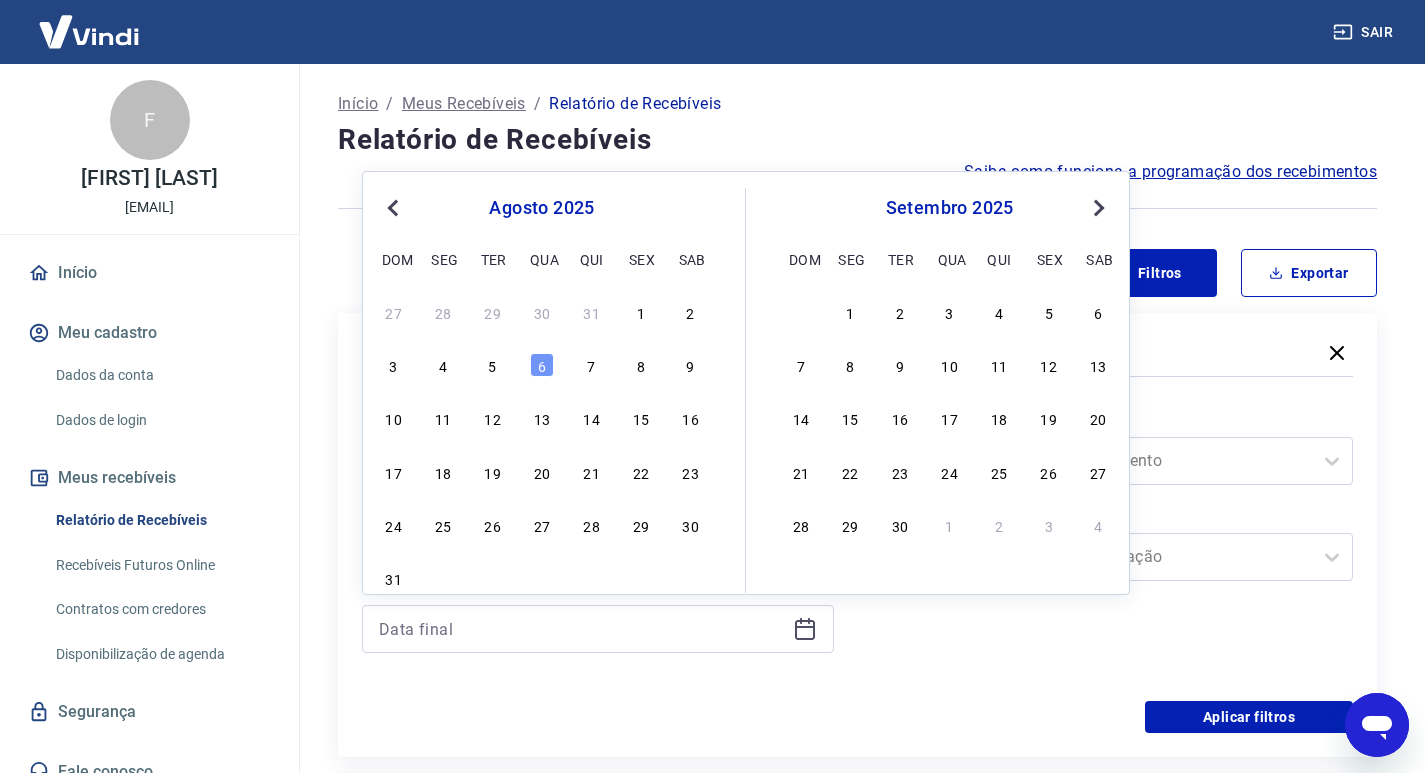 drag, startPoint x: 861, startPoint y: 638, endPoint x: 864, endPoint y: 492, distance: 146.03082 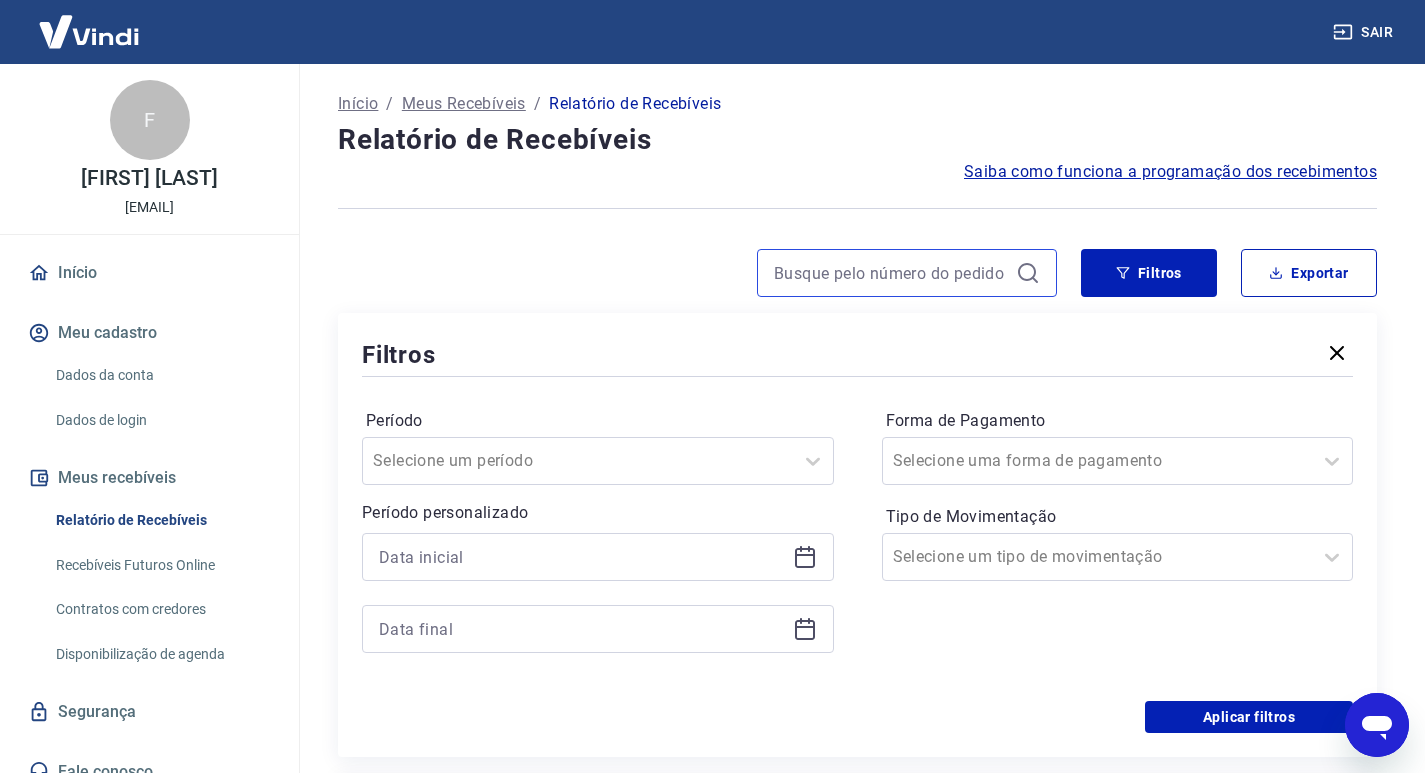 click at bounding box center [891, 273] 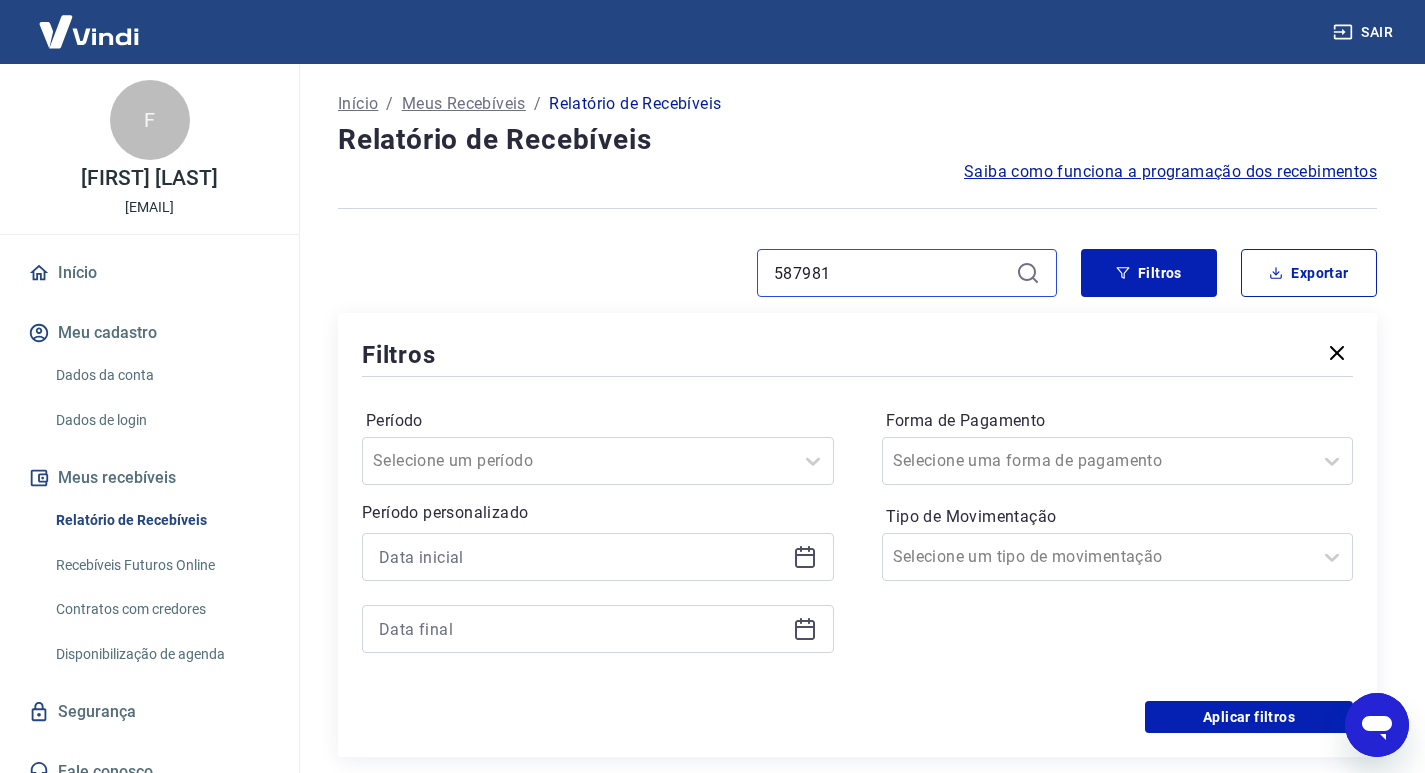 type on "587981" 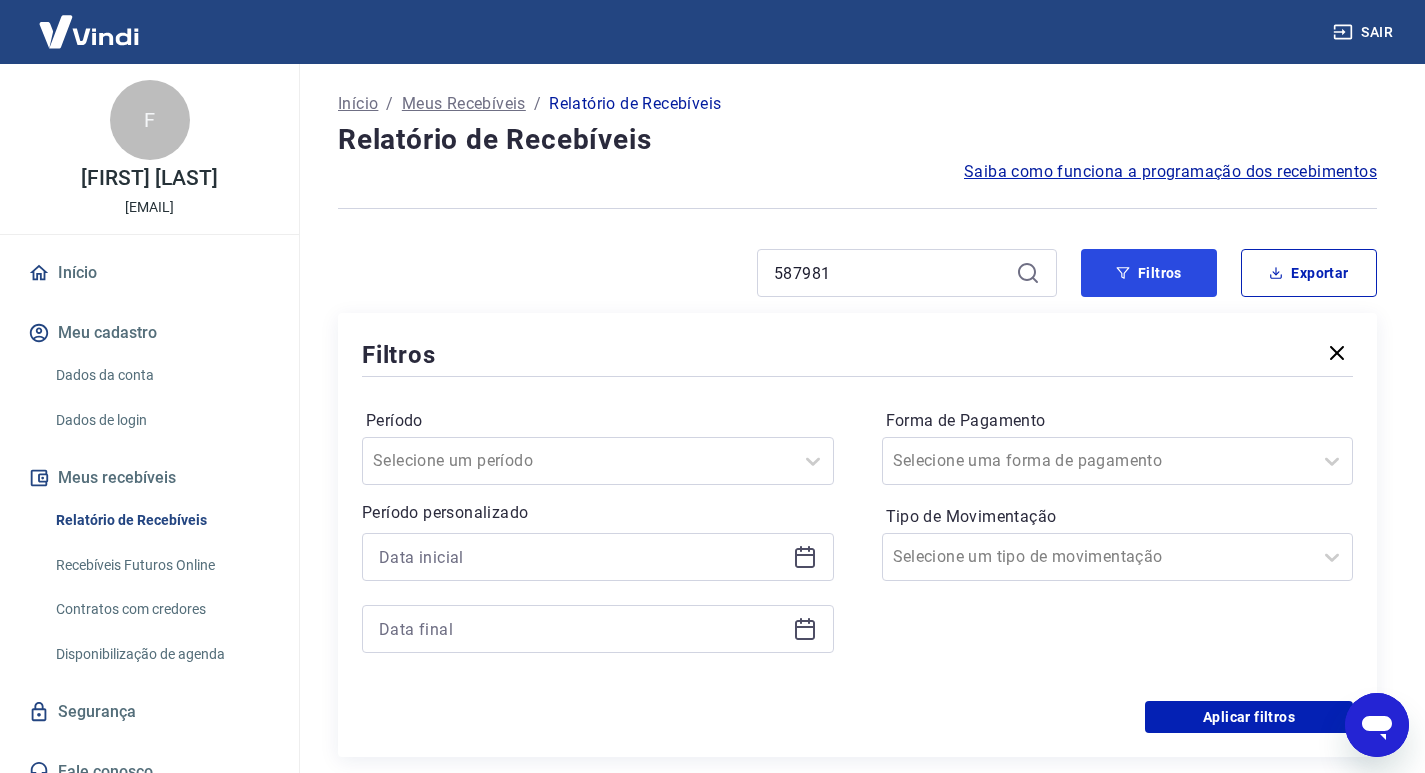 click 